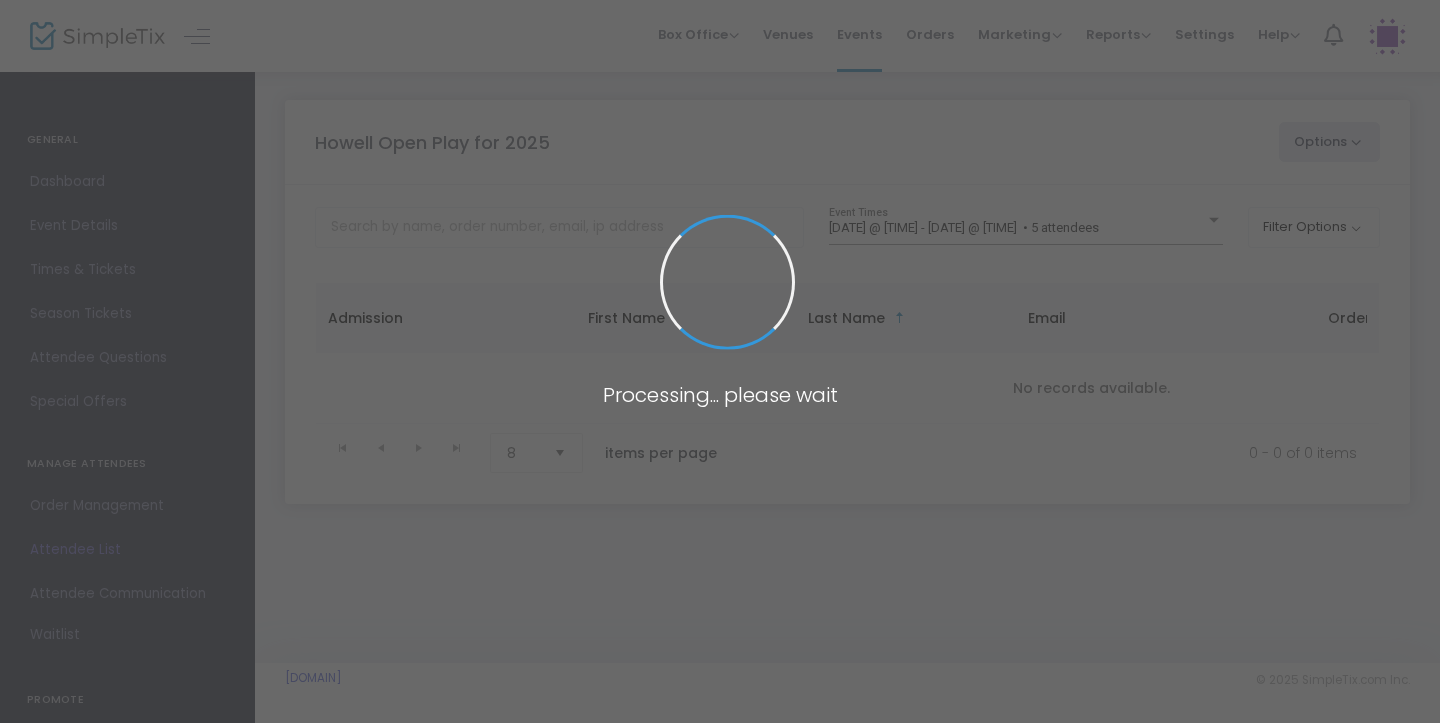 scroll, scrollTop: 0, scrollLeft: 0, axis: both 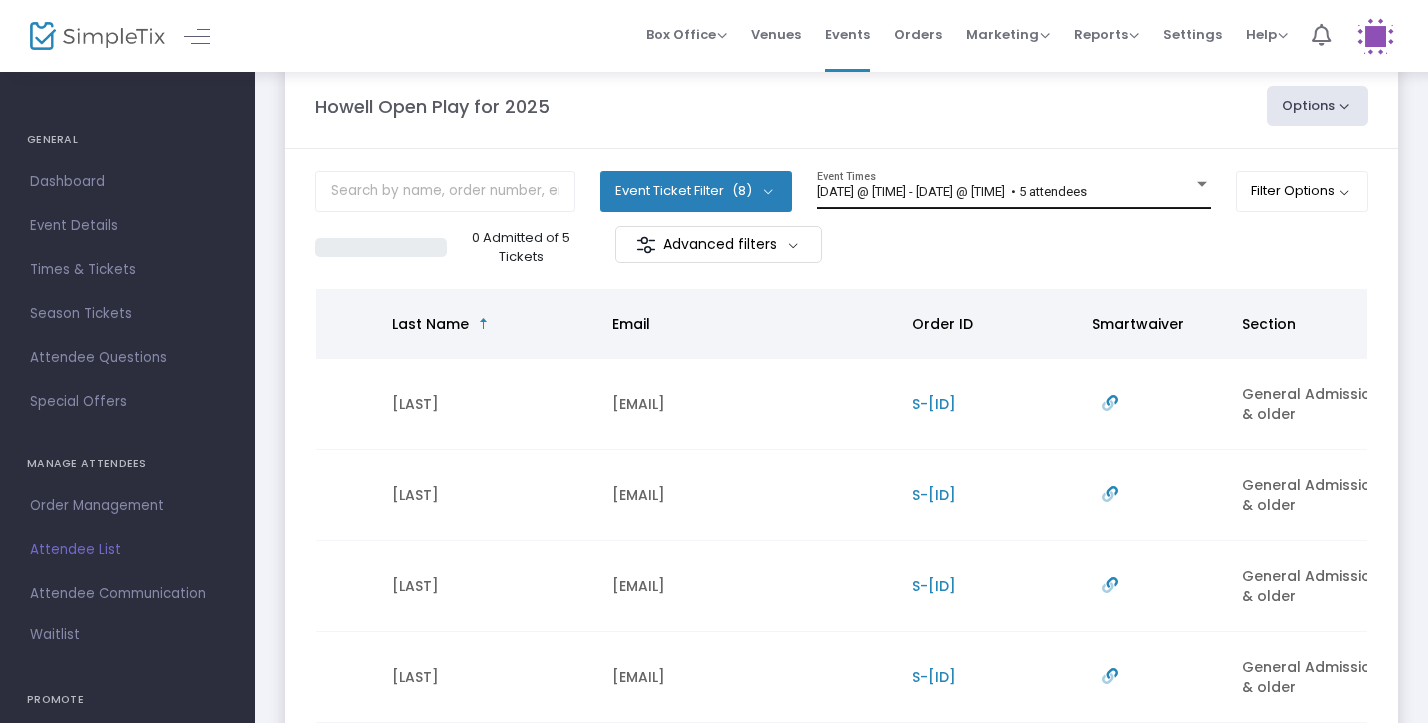 click on "[DATE] @ [TIME] - [DATE] @ [TIME]   • 5 attendees" at bounding box center [952, 191] 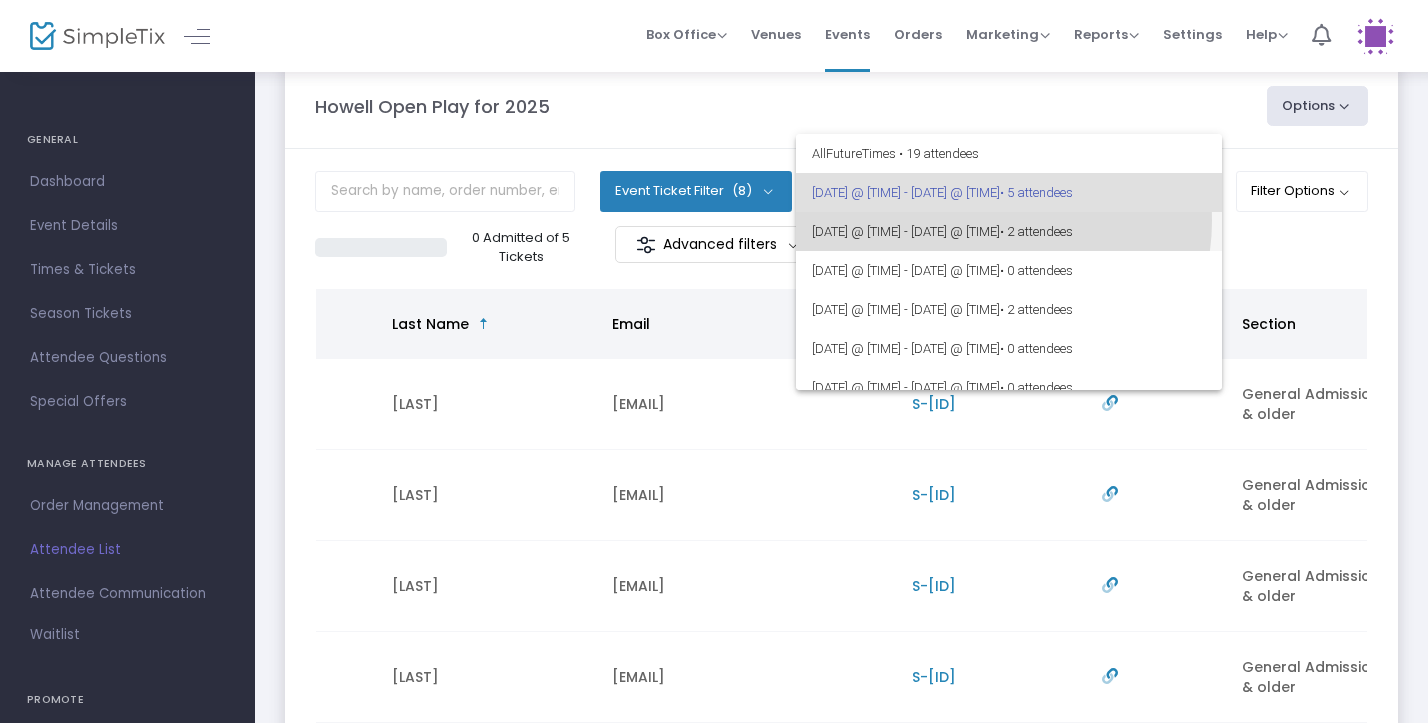 click on "8/2/2025 @ 10:00 AM - 8/2/2025 @ 12:00 PM    • 2 attendees" at bounding box center [1009, 231] 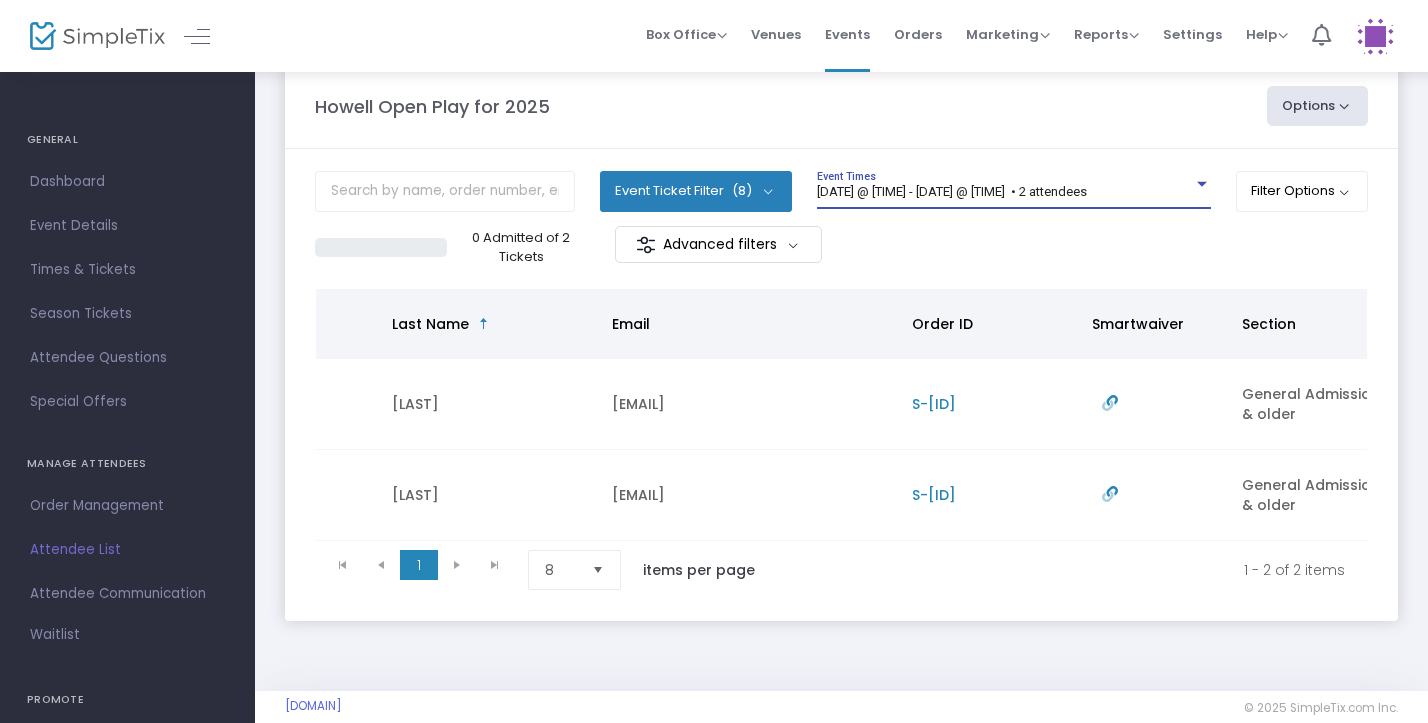 click on "8/2/2025 @ 10:00 AM - 8/2/2025 @ 12:00 PM   • 2 attendees" at bounding box center [952, 191] 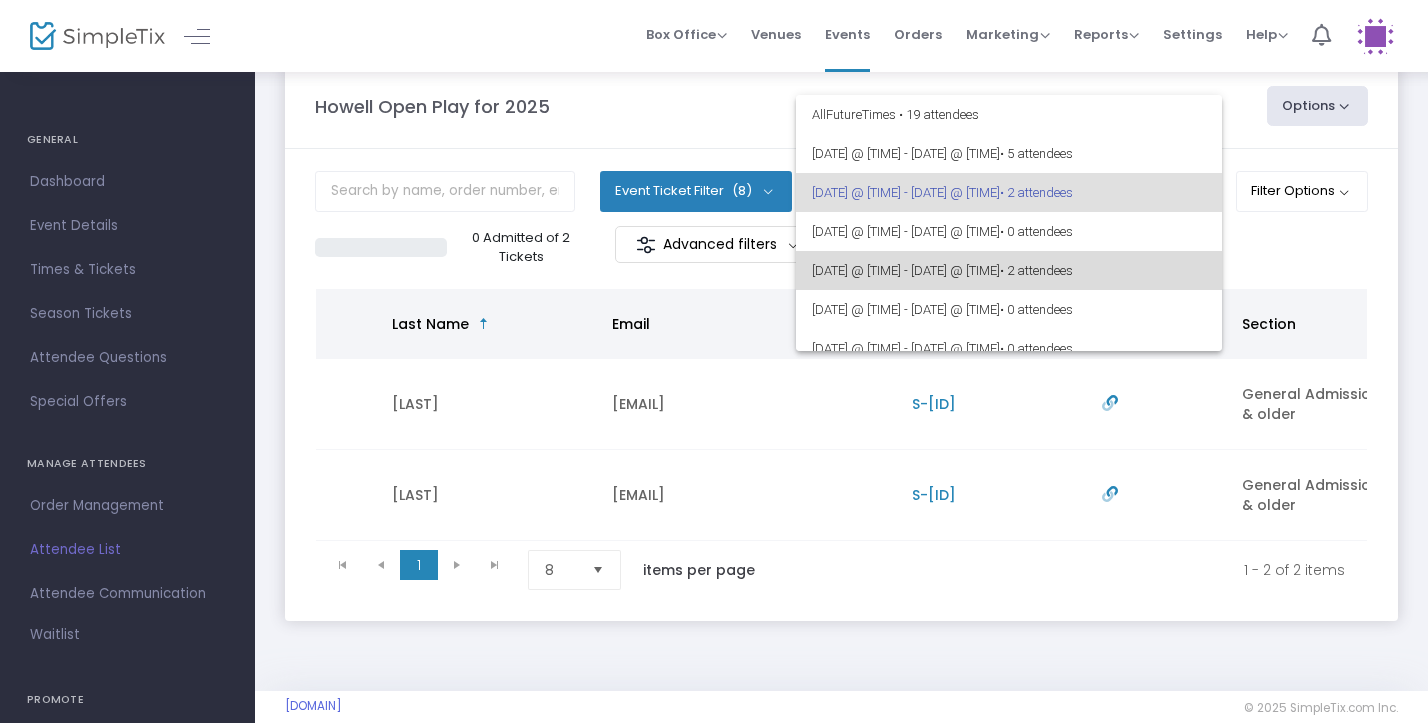 click on "8/2/2025 @ 12:00 PM - 8/2/2025 @ 2:00 PM    • 2 attendees" at bounding box center (1009, 270) 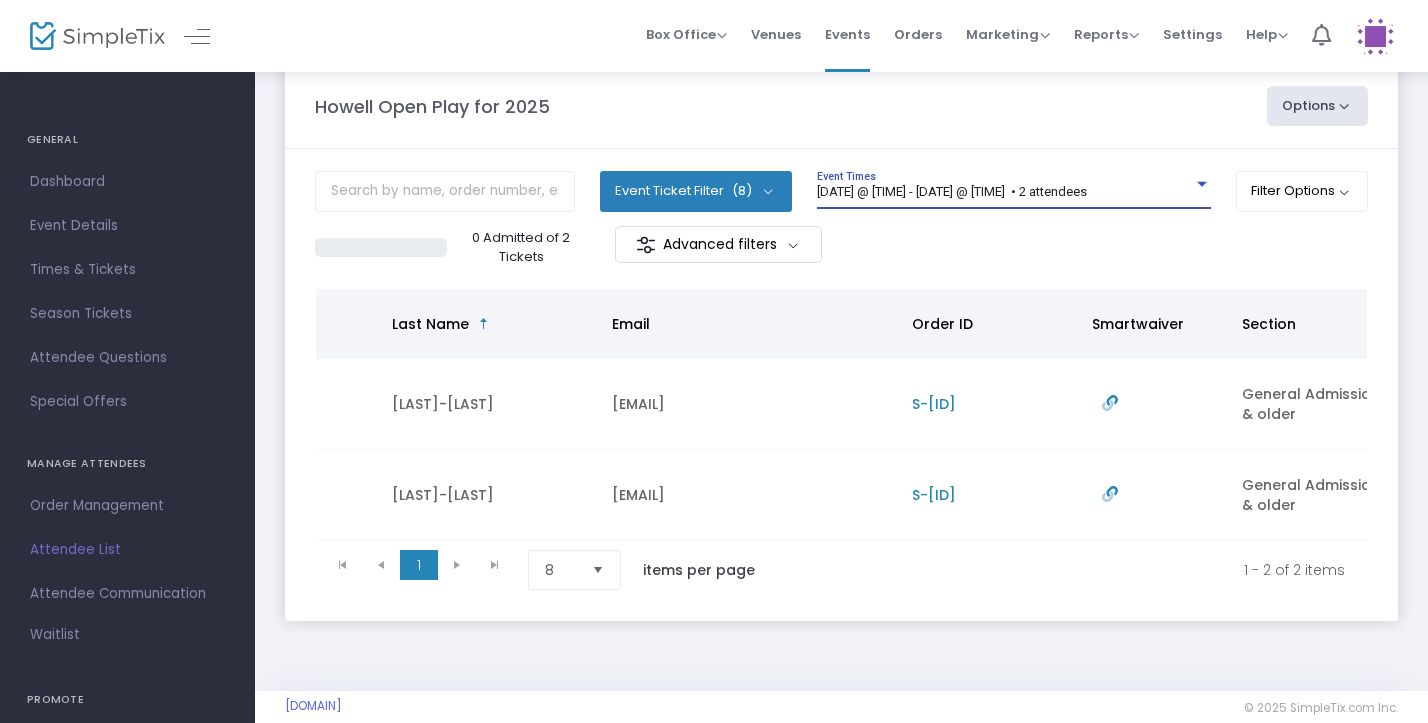 click on "8/2/2025 @ 12:00 PM - 8/2/2025 @ 2:00 PM   • 2 attendees" at bounding box center [952, 191] 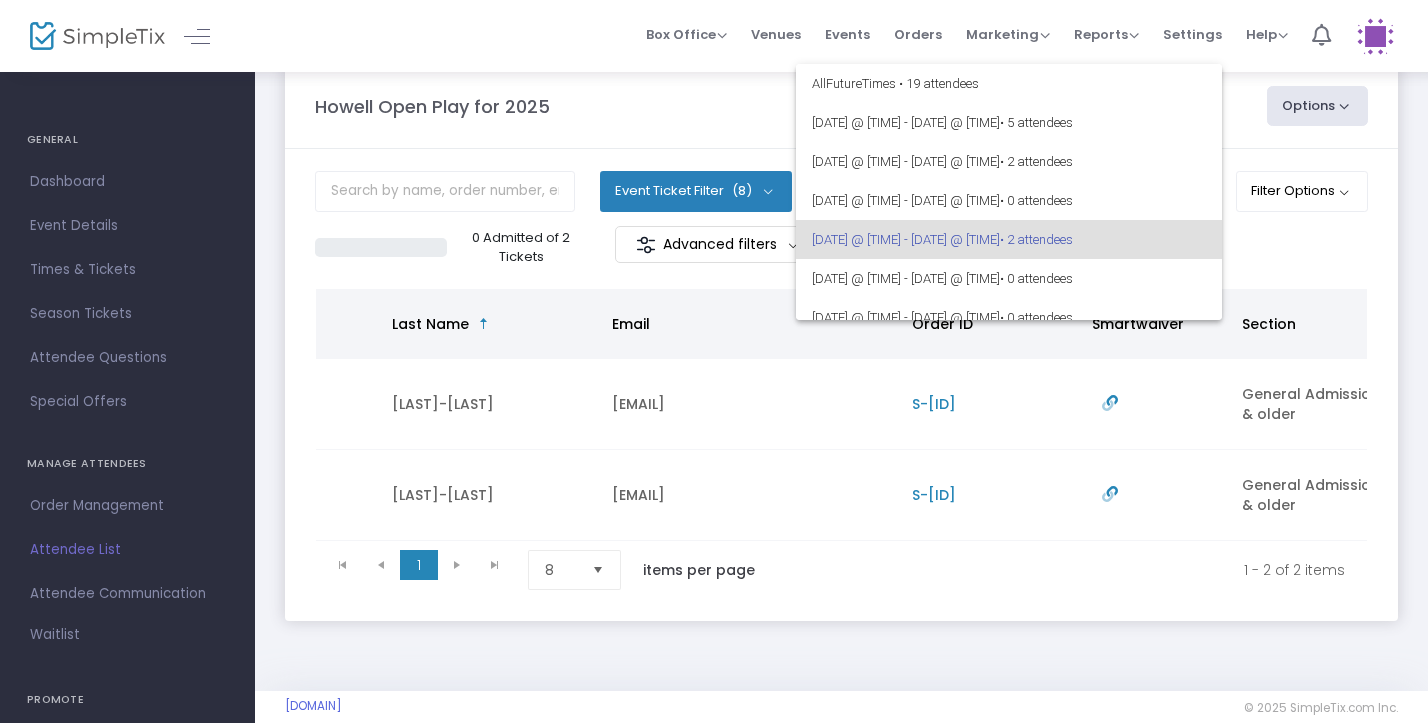 scroll, scrollTop: 47, scrollLeft: 0, axis: vertical 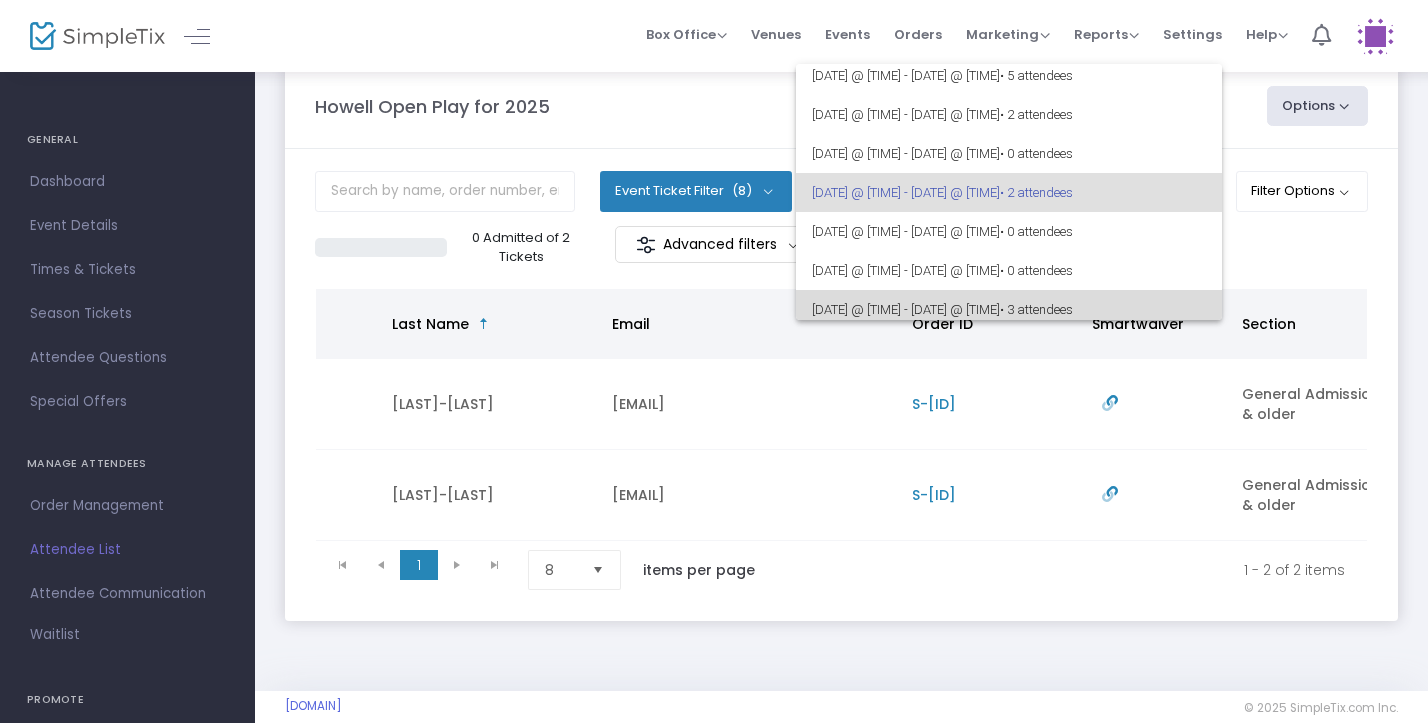 click on "• 3 attendees" at bounding box center [1036, 309] 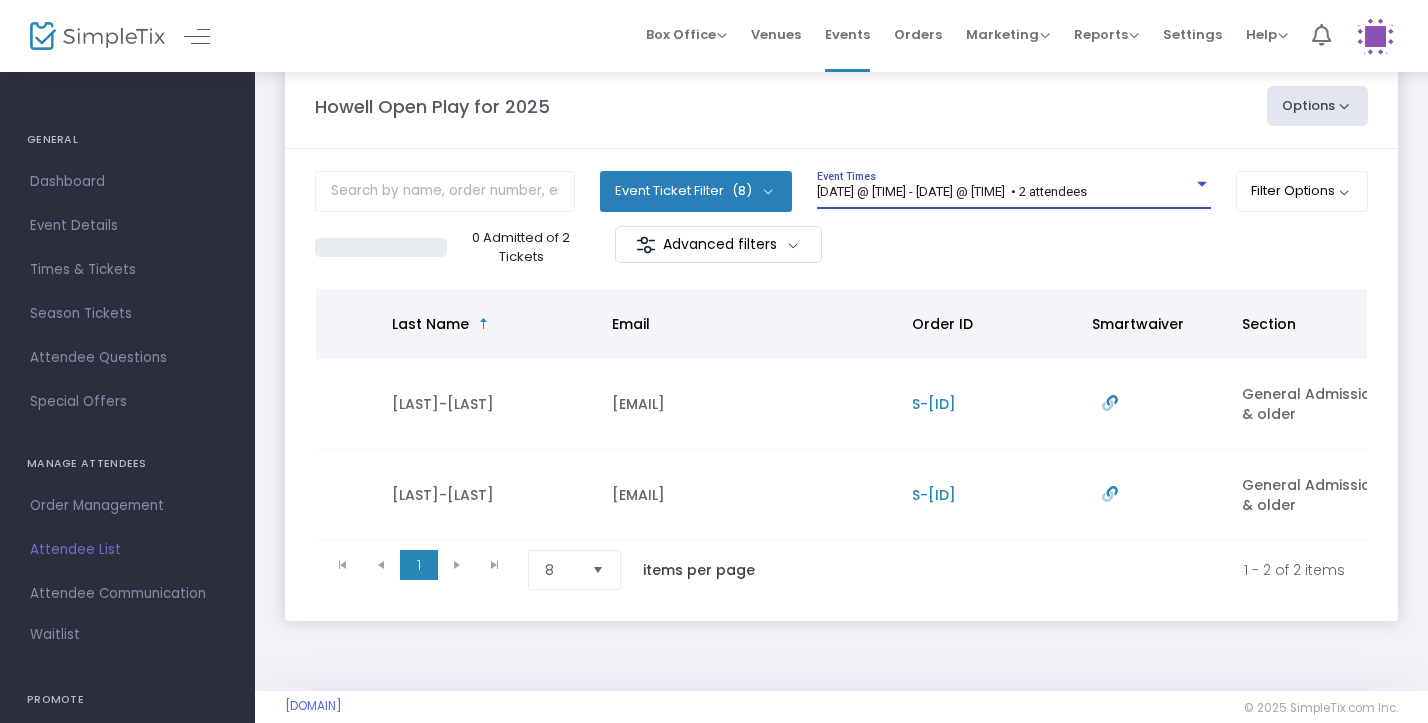 scroll, scrollTop: 56, scrollLeft: 0, axis: vertical 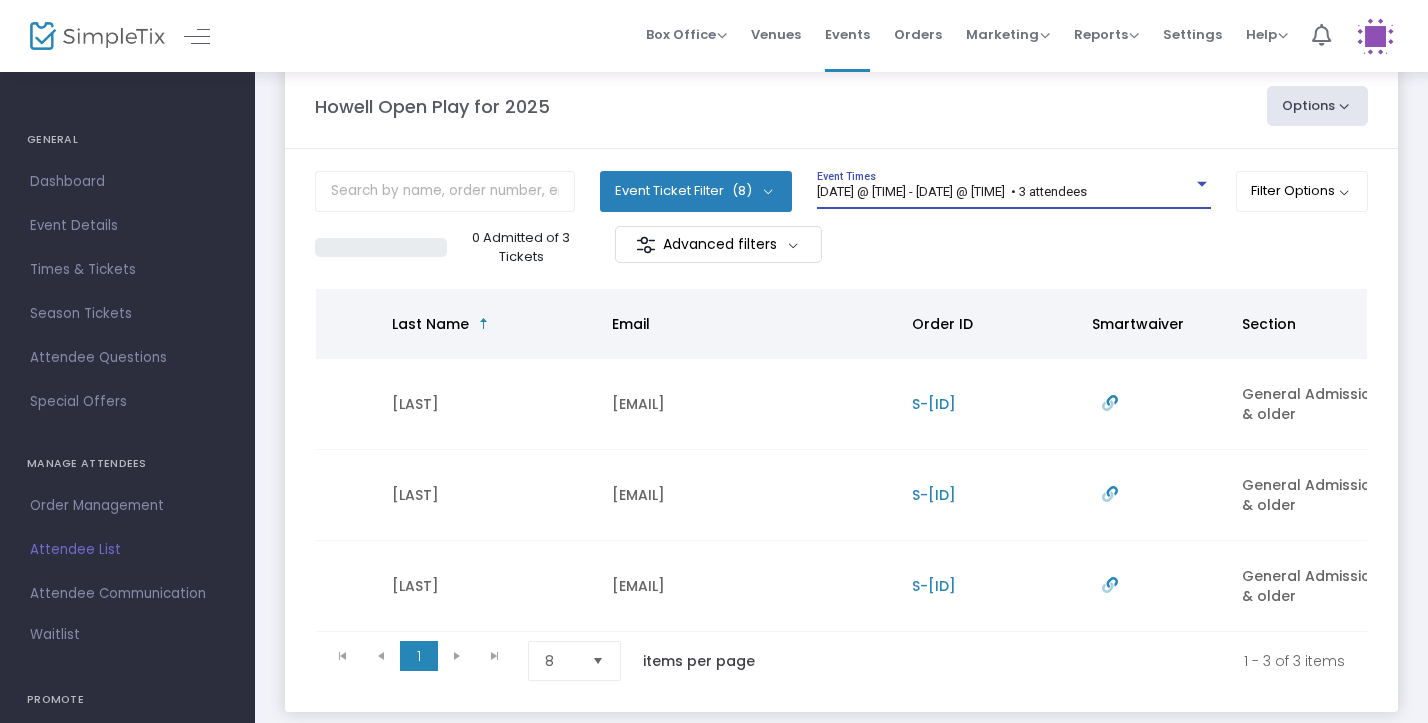 click on "8/2/2025 @ 3:00 PM - 8/2/2025 @ 5:00 PM   • 3 attendees" at bounding box center [952, 191] 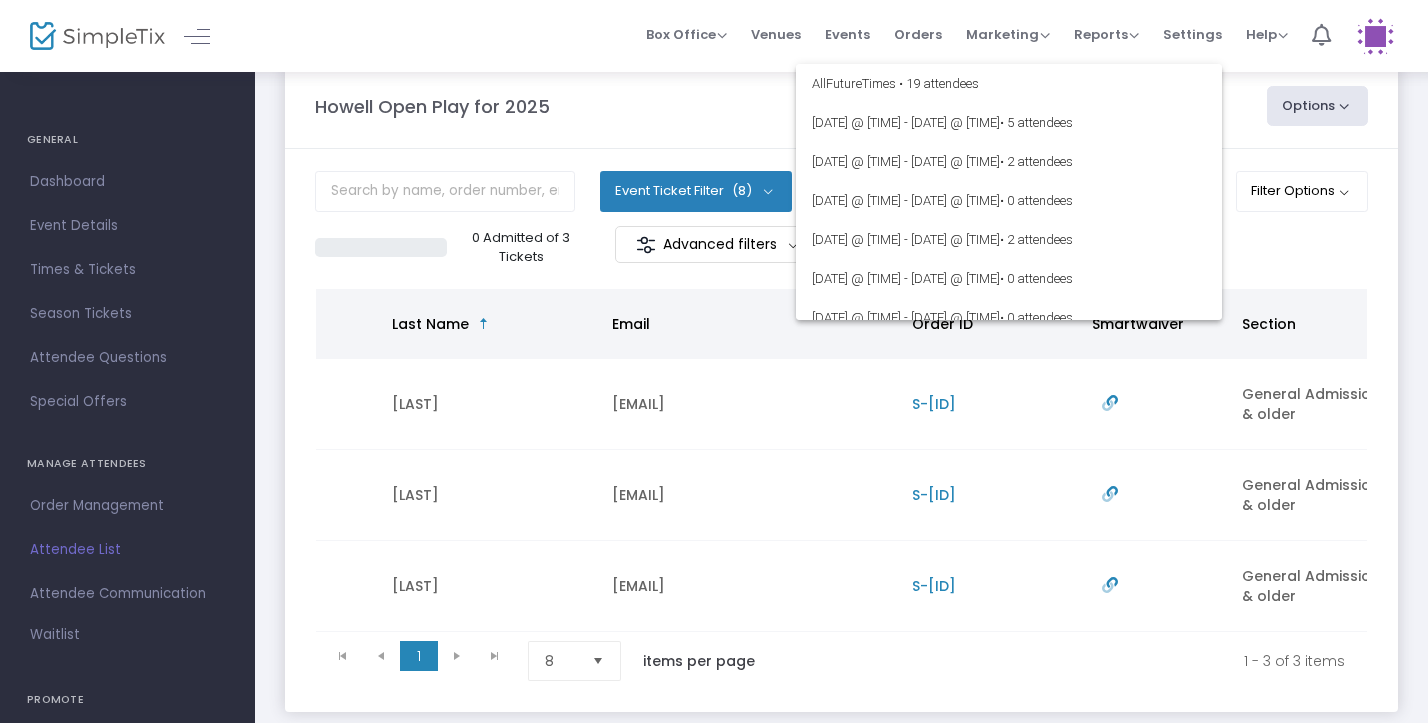 scroll, scrollTop: 164, scrollLeft: 0, axis: vertical 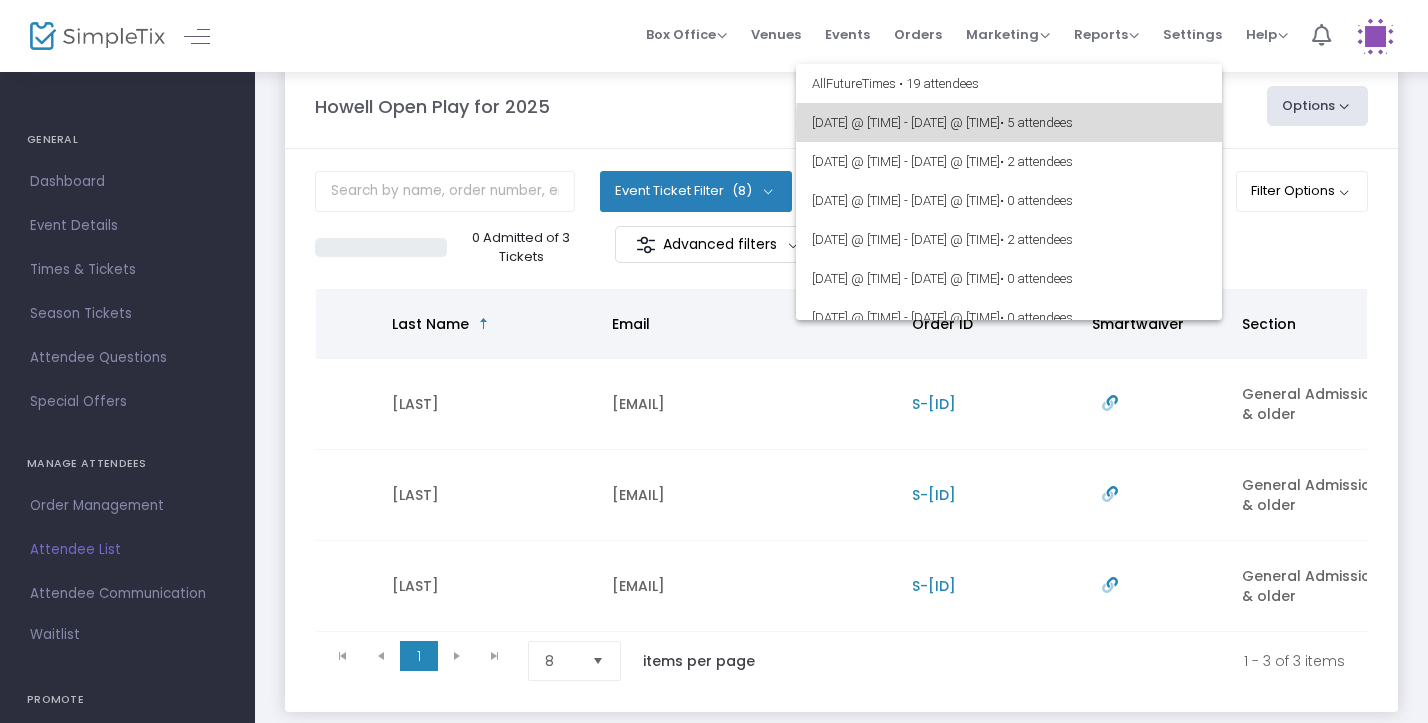 click on "• 5 attendees" at bounding box center [1036, 122] 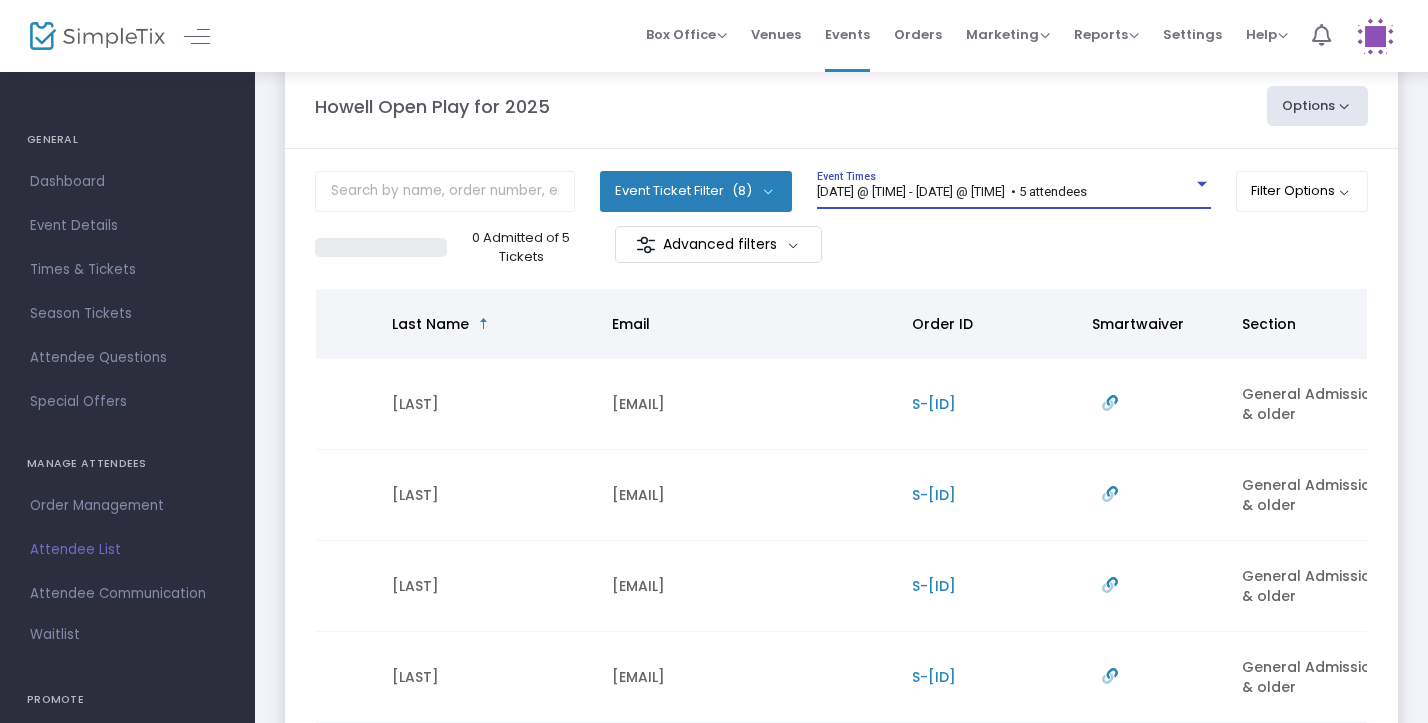 click on "[DATE] @ [TIME] - [DATE] @ [TIME]   • [NUMBER] attendees" at bounding box center (952, 191) 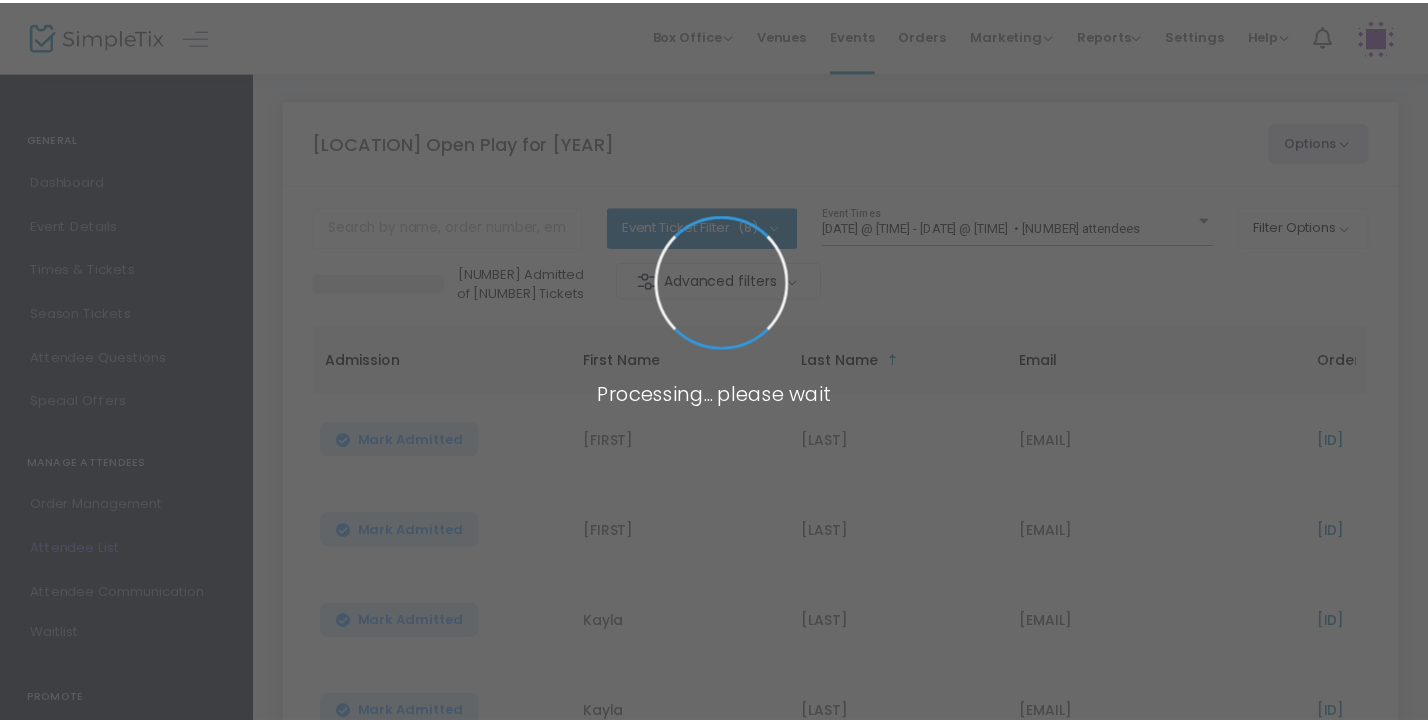 scroll, scrollTop: 0, scrollLeft: 0, axis: both 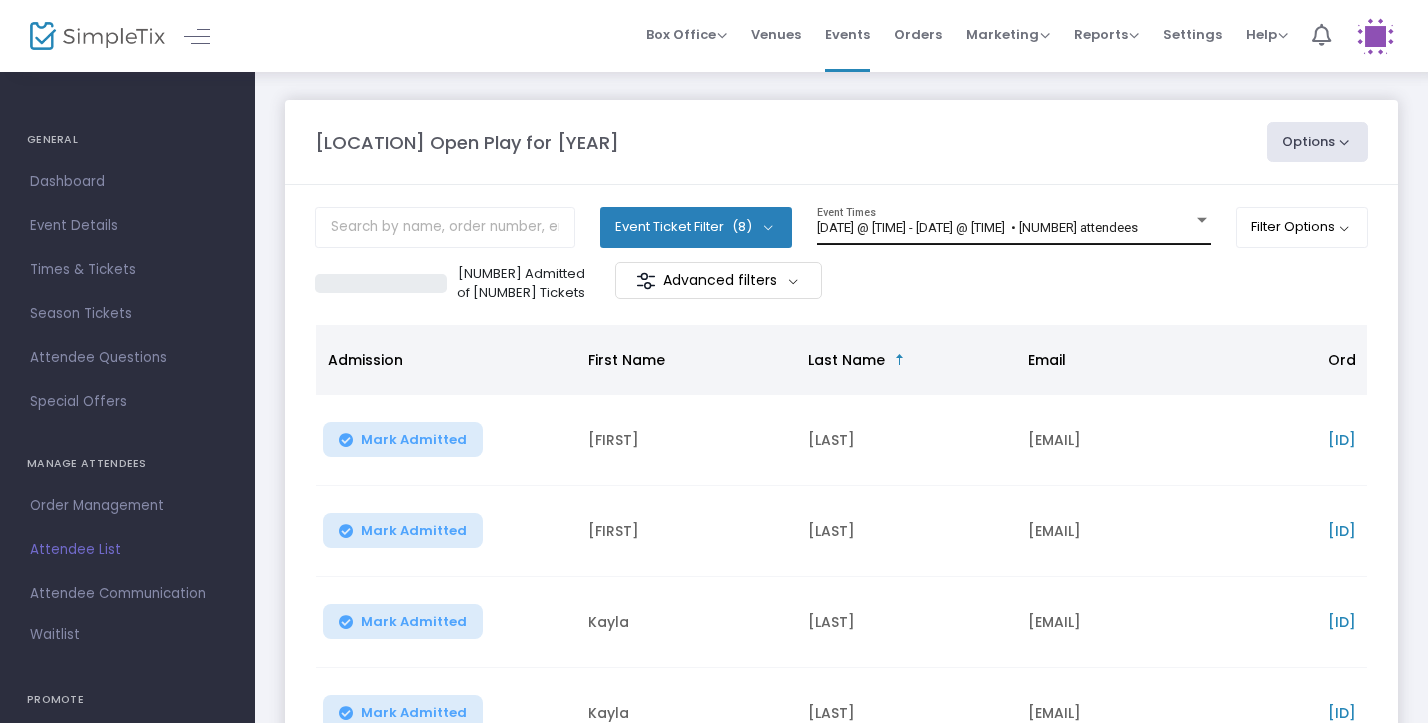 click on "8/2/2025 @ 9:00 AM - 8/2/2025 @ 11:00 AM   • 5 attendees Event Times" 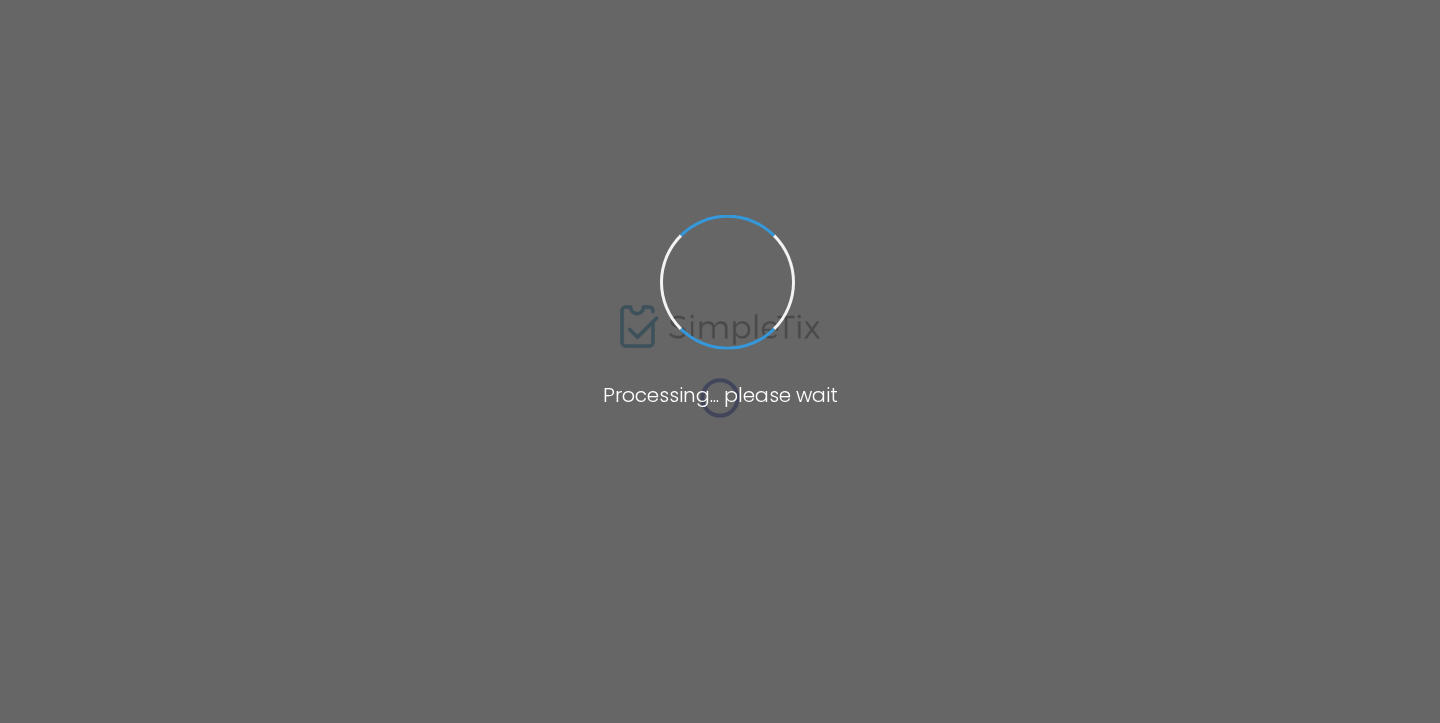 scroll, scrollTop: 0, scrollLeft: 0, axis: both 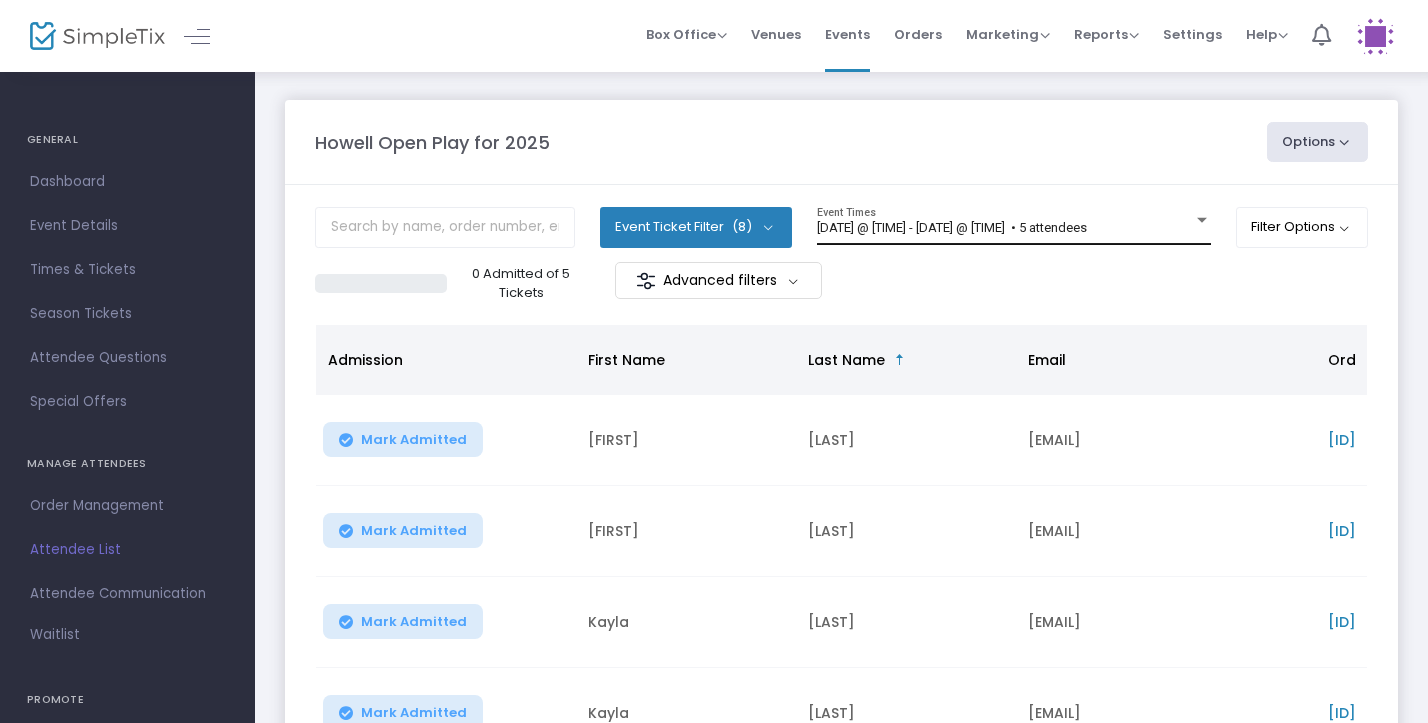 click on "[DATE] @ [TIME] - [DATE] @ [TIME]   • 5 attendees" at bounding box center (952, 227) 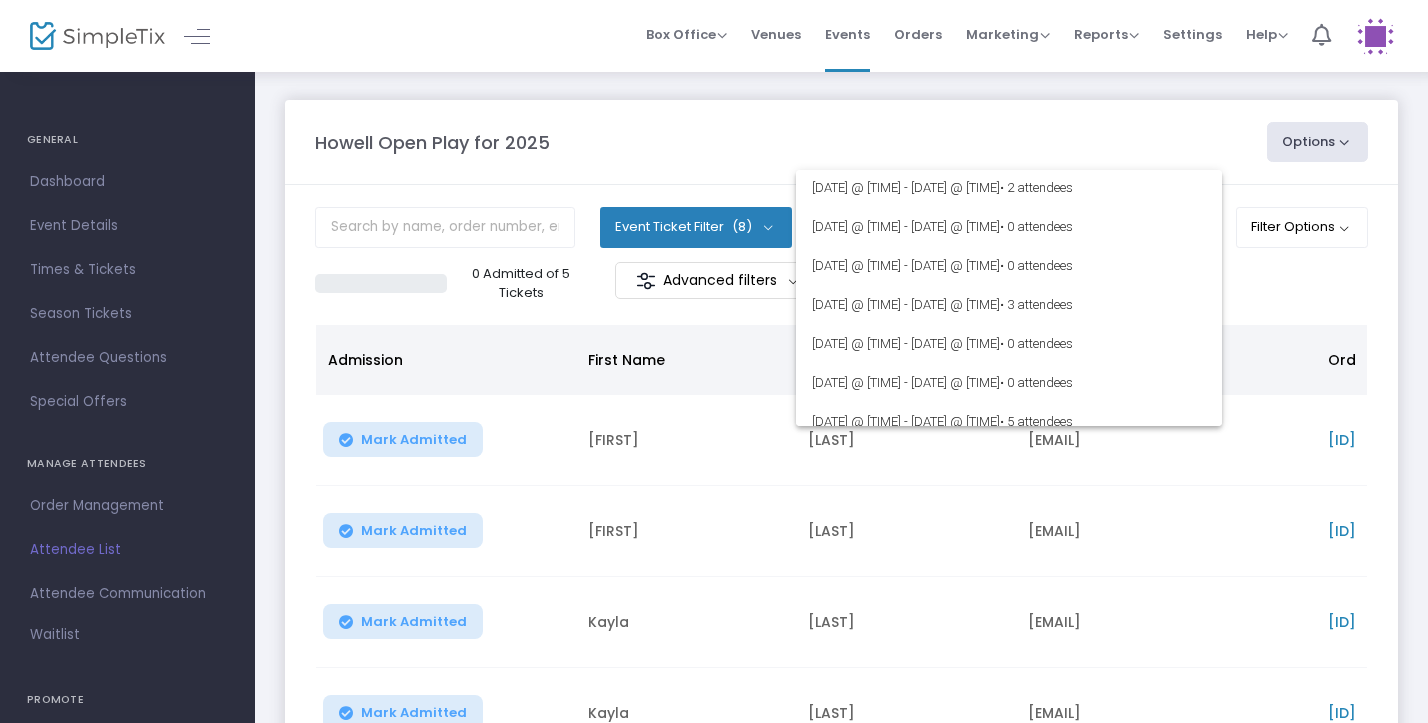 scroll, scrollTop: 0, scrollLeft: 0, axis: both 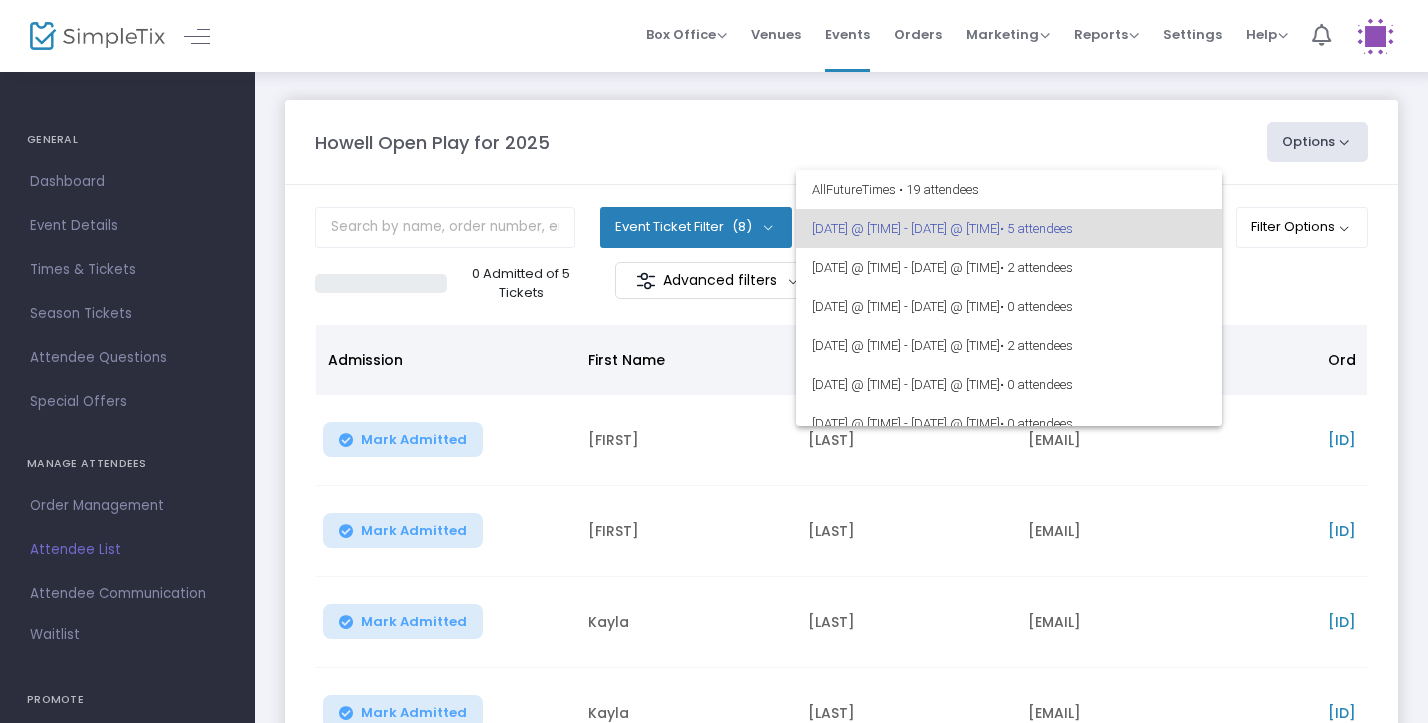 click at bounding box center [714, 361] 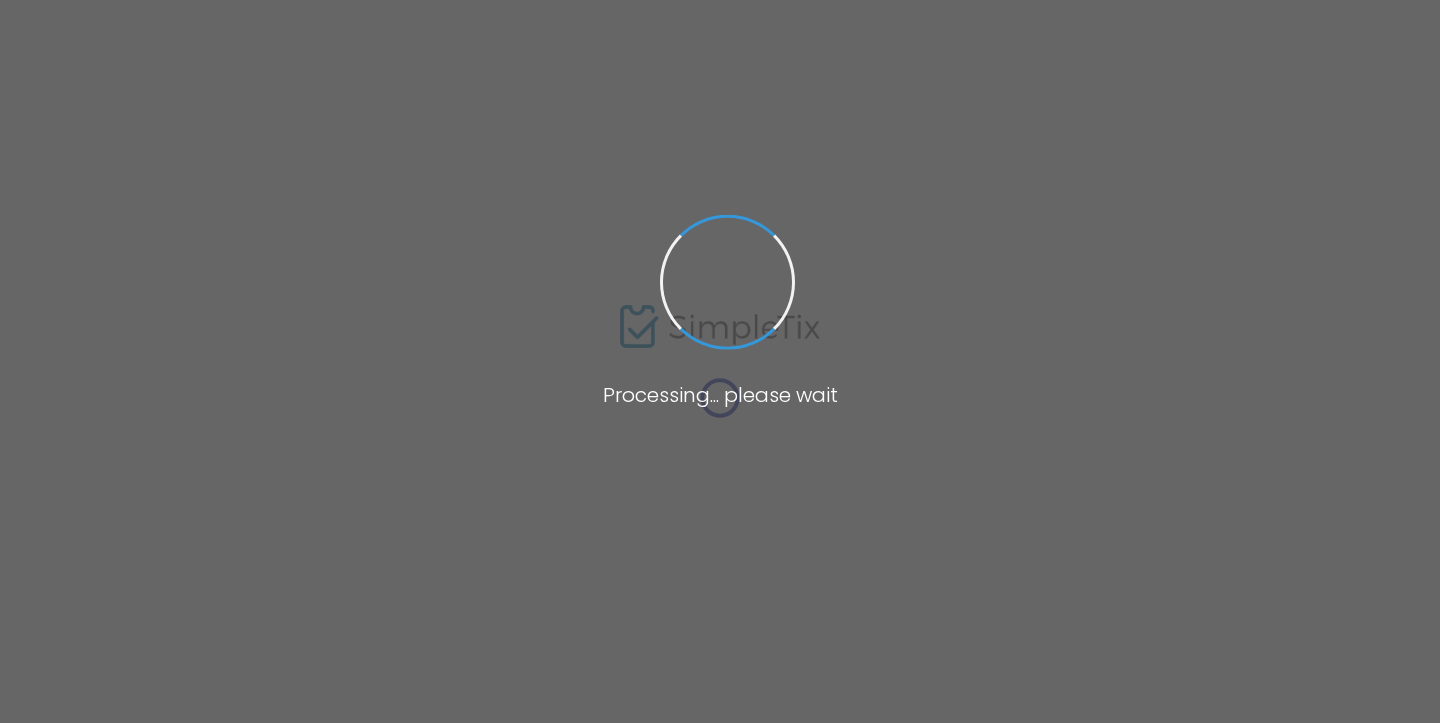 scroll, scrollTop: 0, scrollLeft: 0, axis: both 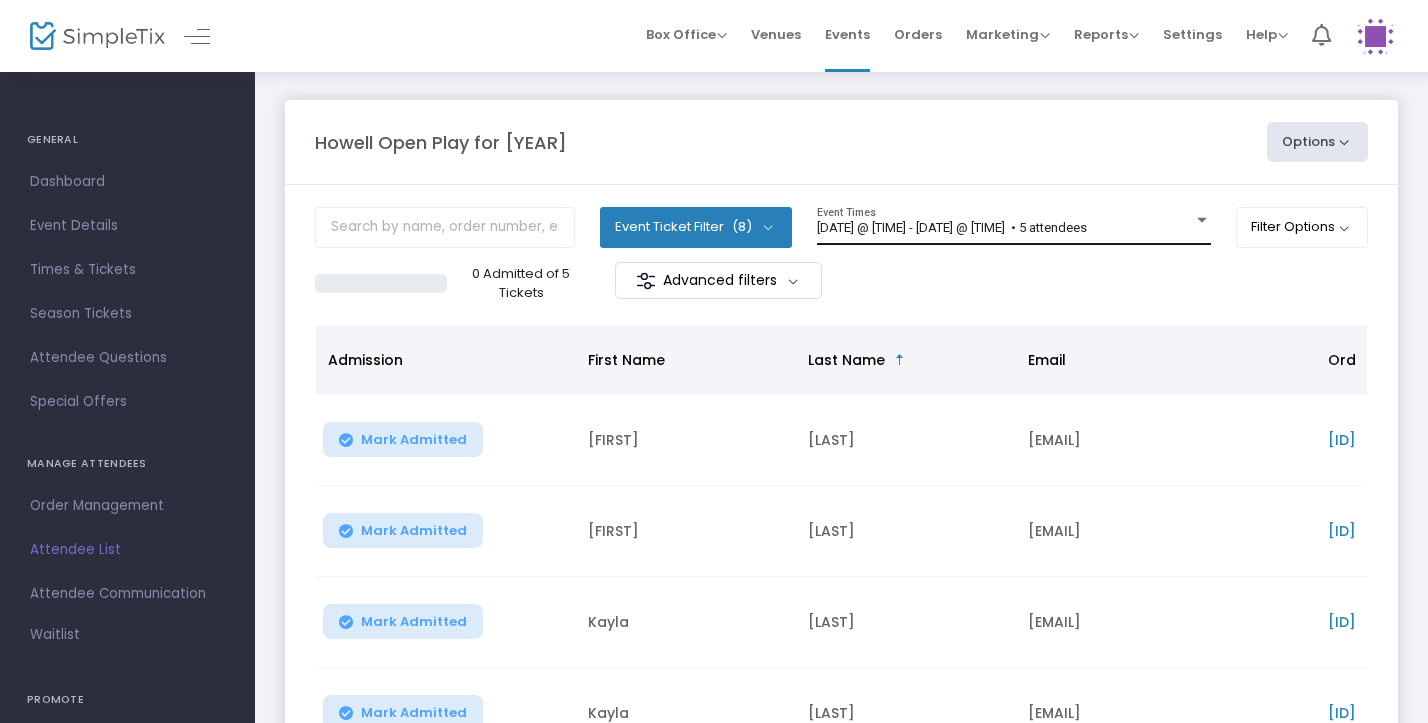 click on "[DATE] @ [TIME] - [DATE] @ [TIME]   • 5 attendees" at bounding box center (952, 227) 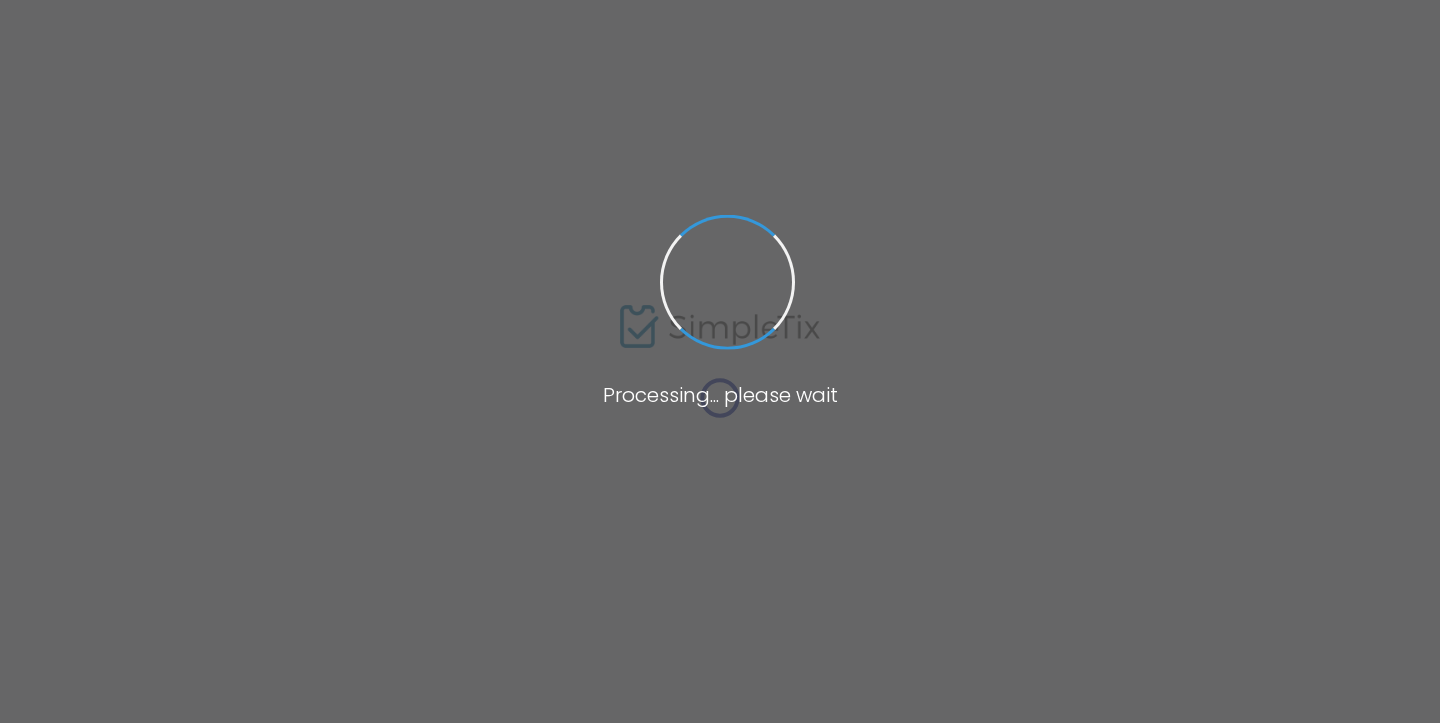 scroll, scrollTop: 0, scrollLeft: 0, axis: both 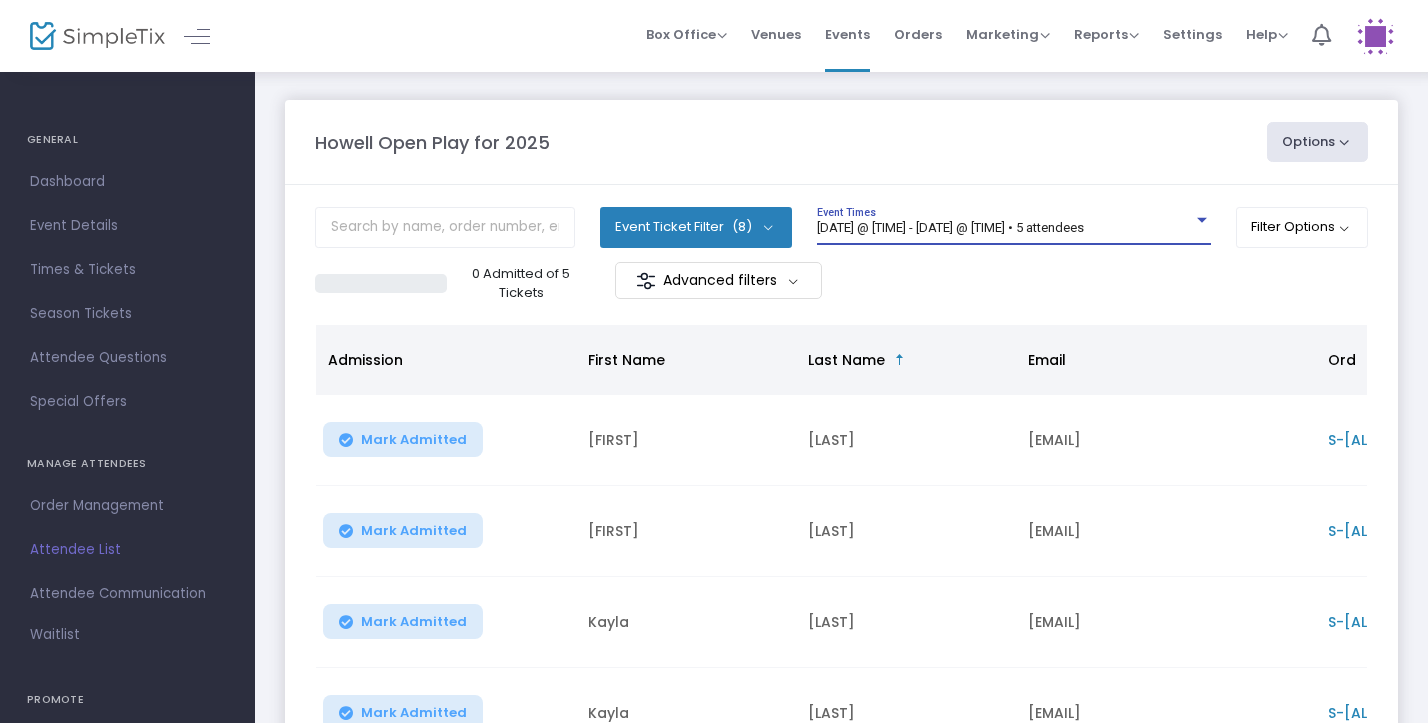 click on "[DATE] @ [TIME] - [DATE] @ [TIME] • 5 attendees" at bounding box center (950, 227) 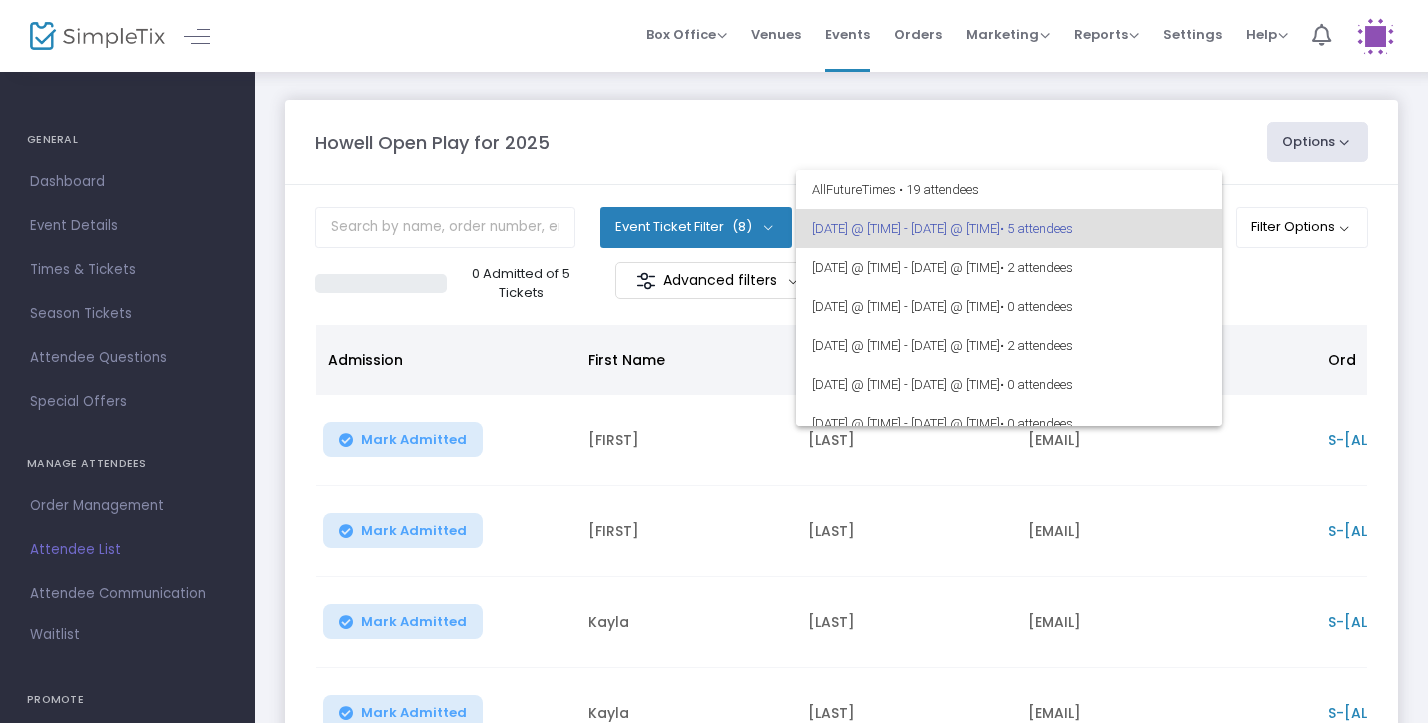 click at bounding box center [714, 361] 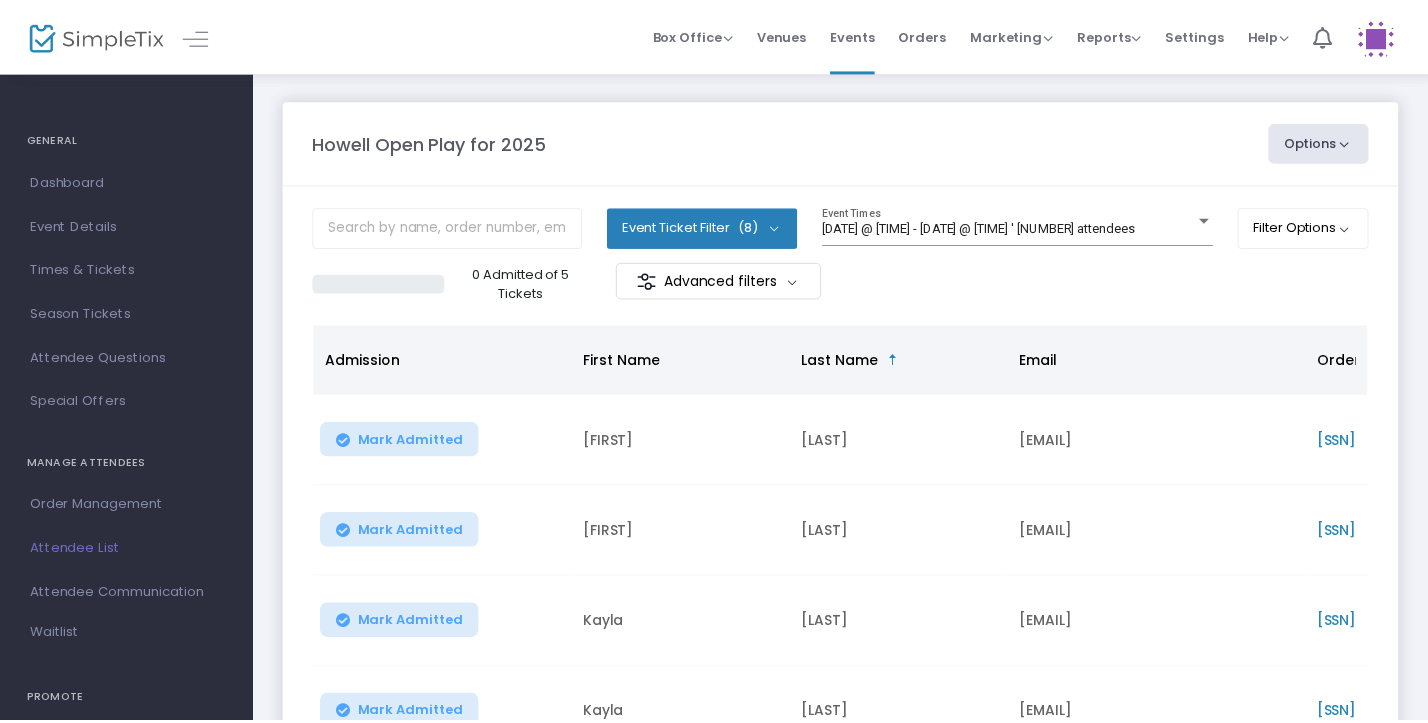 scroll, scrollTop: 0, scrollLeft: 0, axis: both 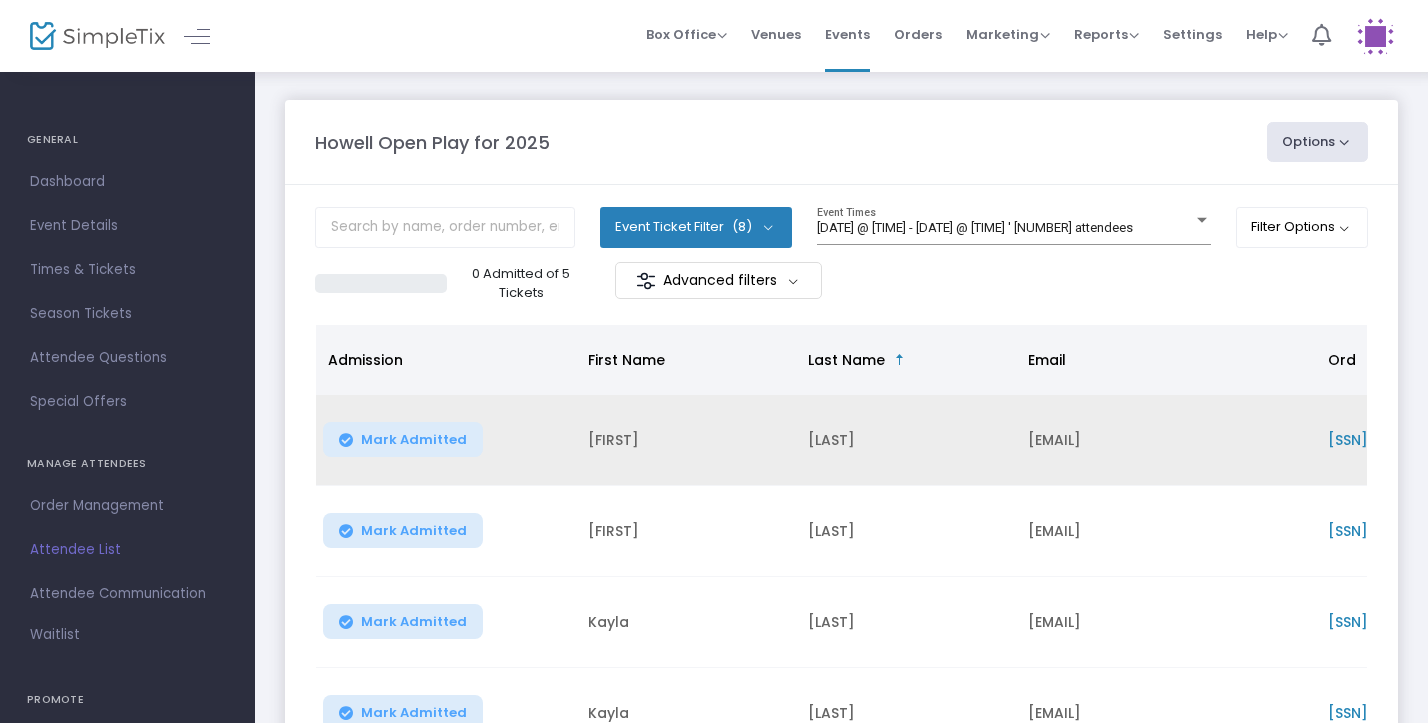 click on "Mark Admitted" 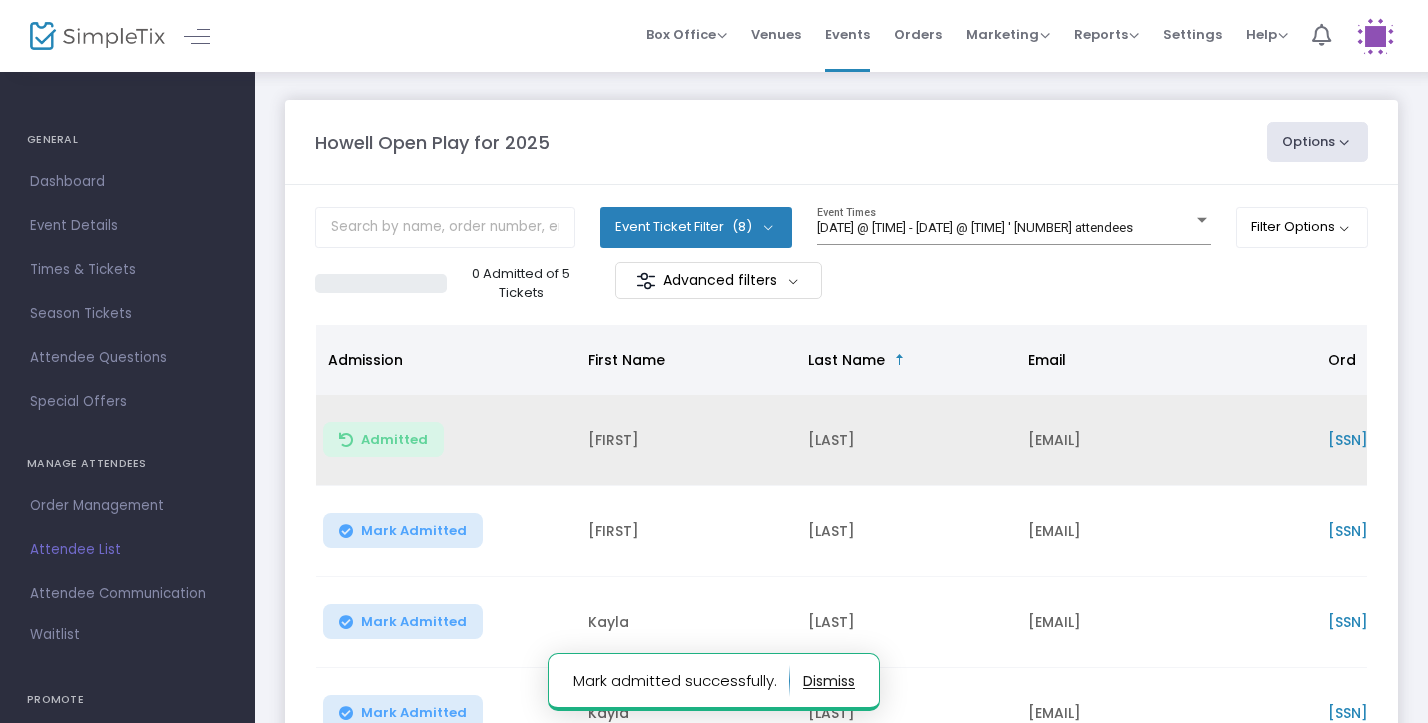 click on "Mark Admitted" 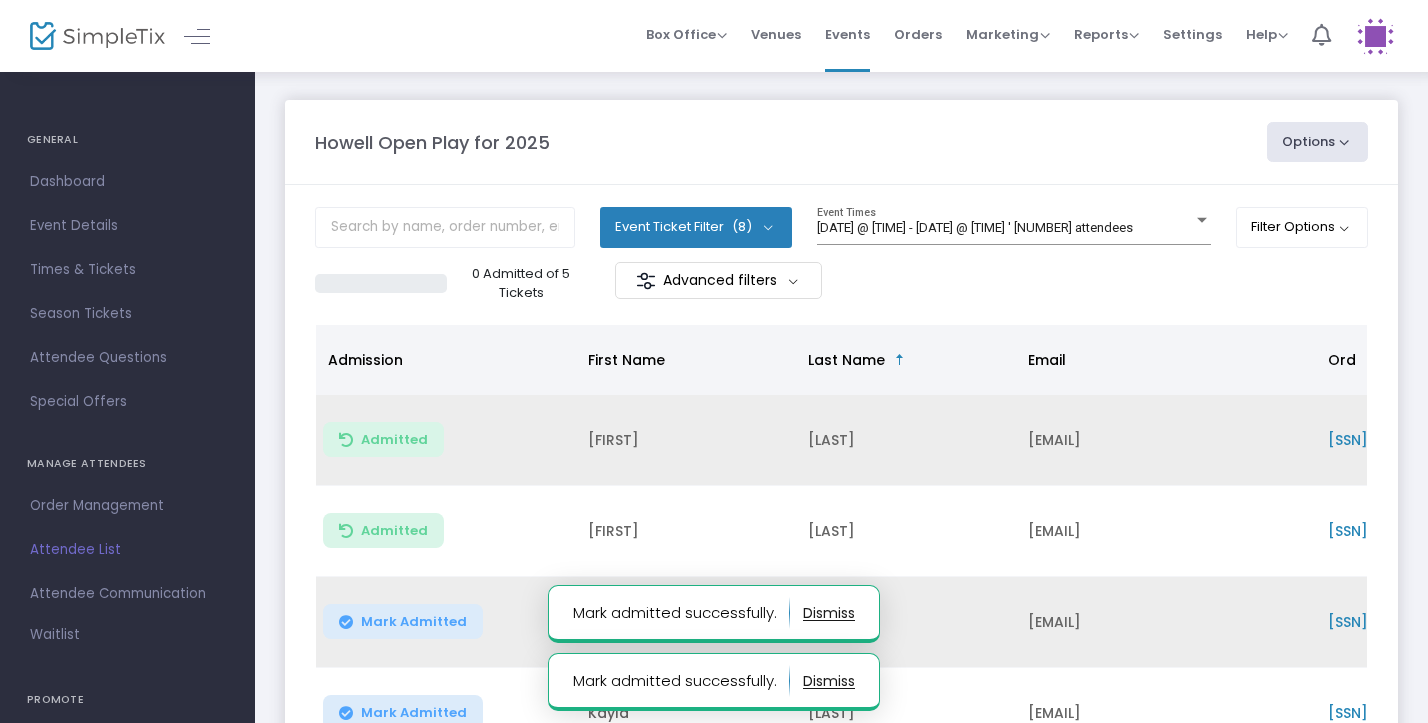 click on "Mark Admitted" 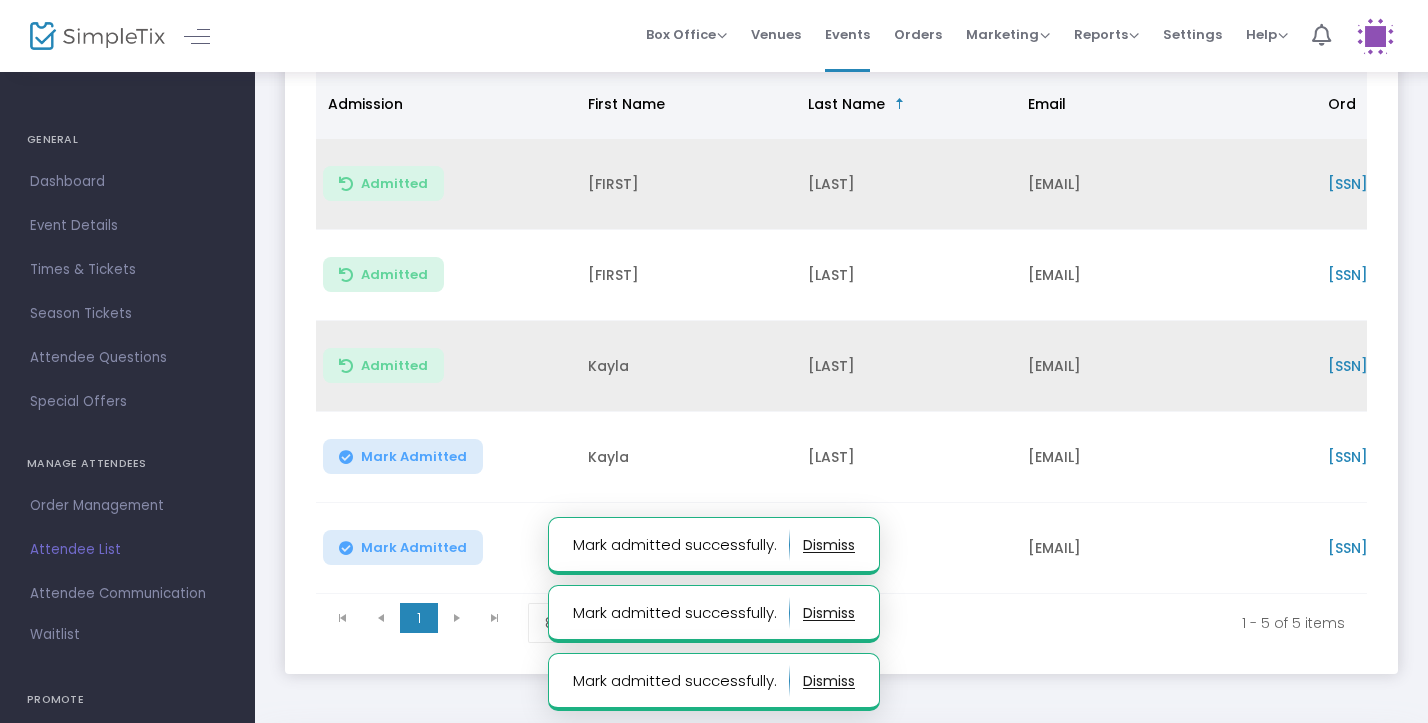 scroll, scrollTop: 265, scrollLeft: 0, axis: vertical 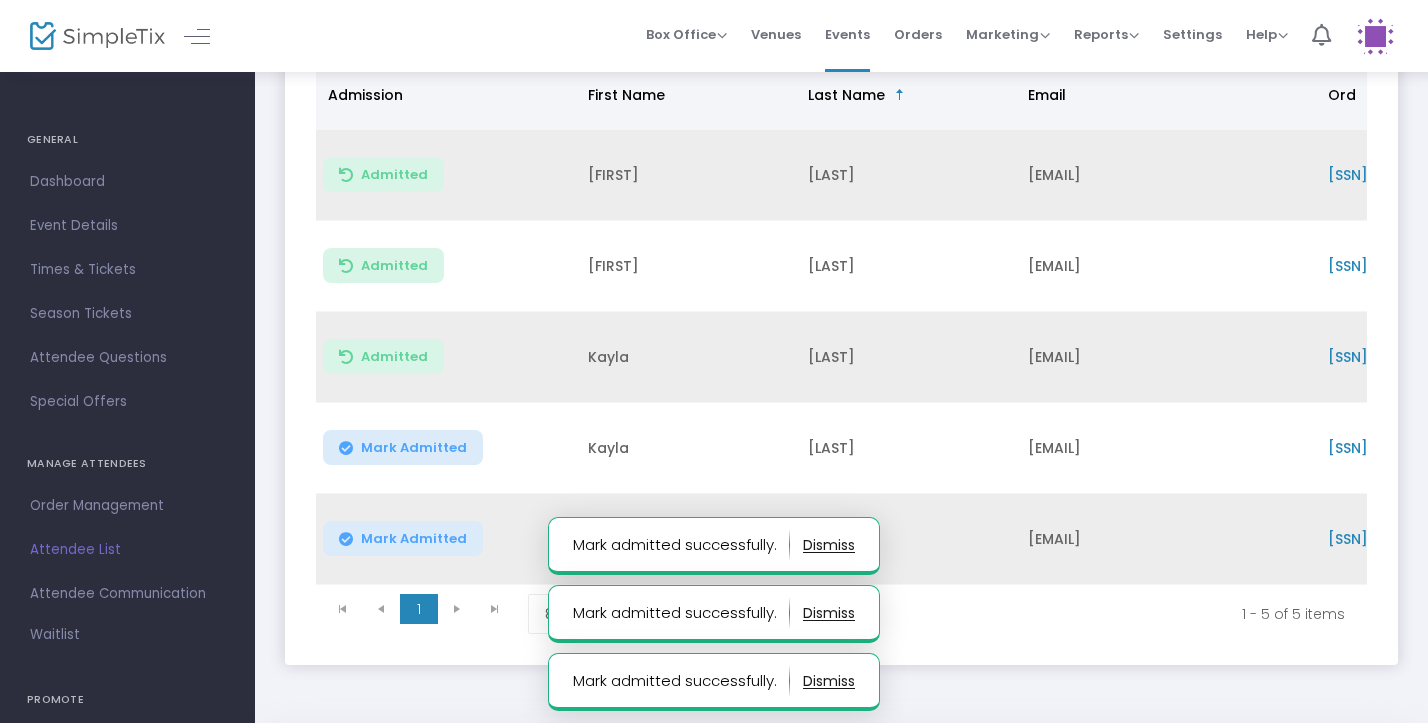 click on "Mark Admitted" 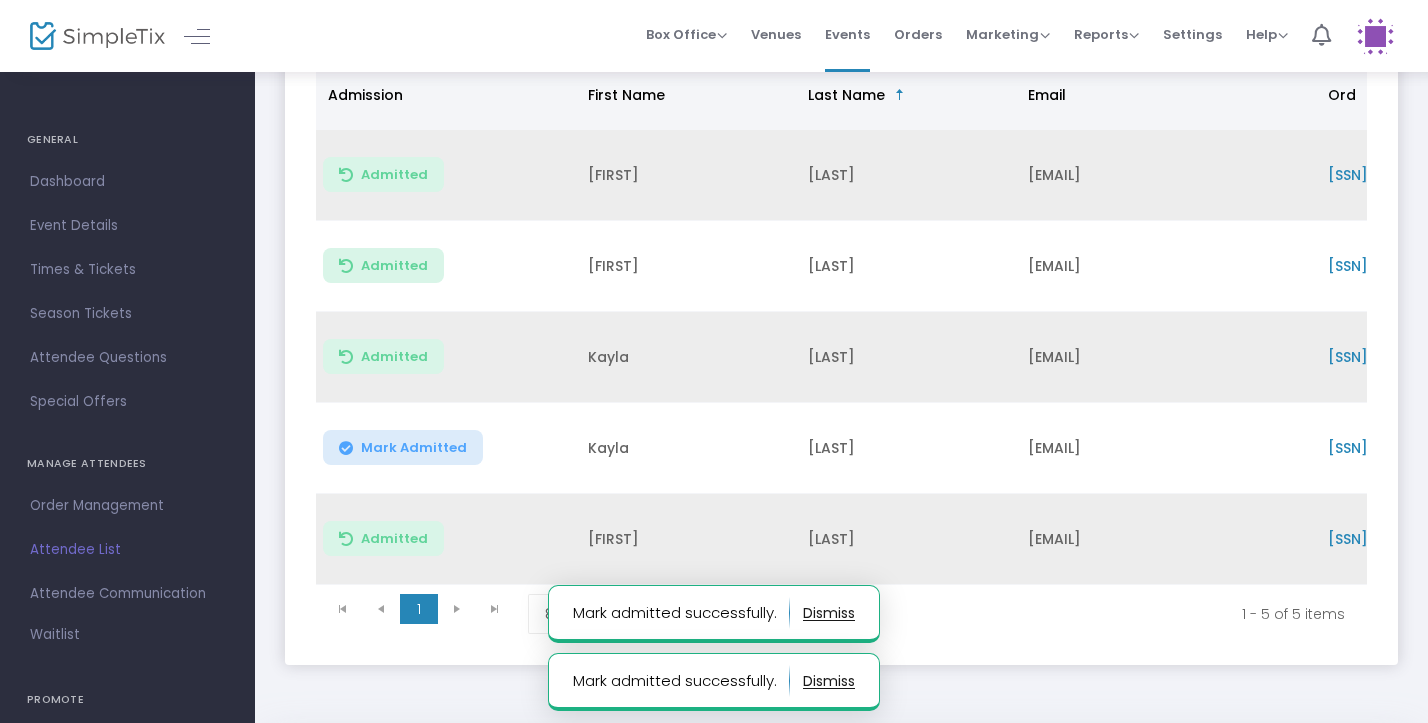 click on "Mark Admitted" 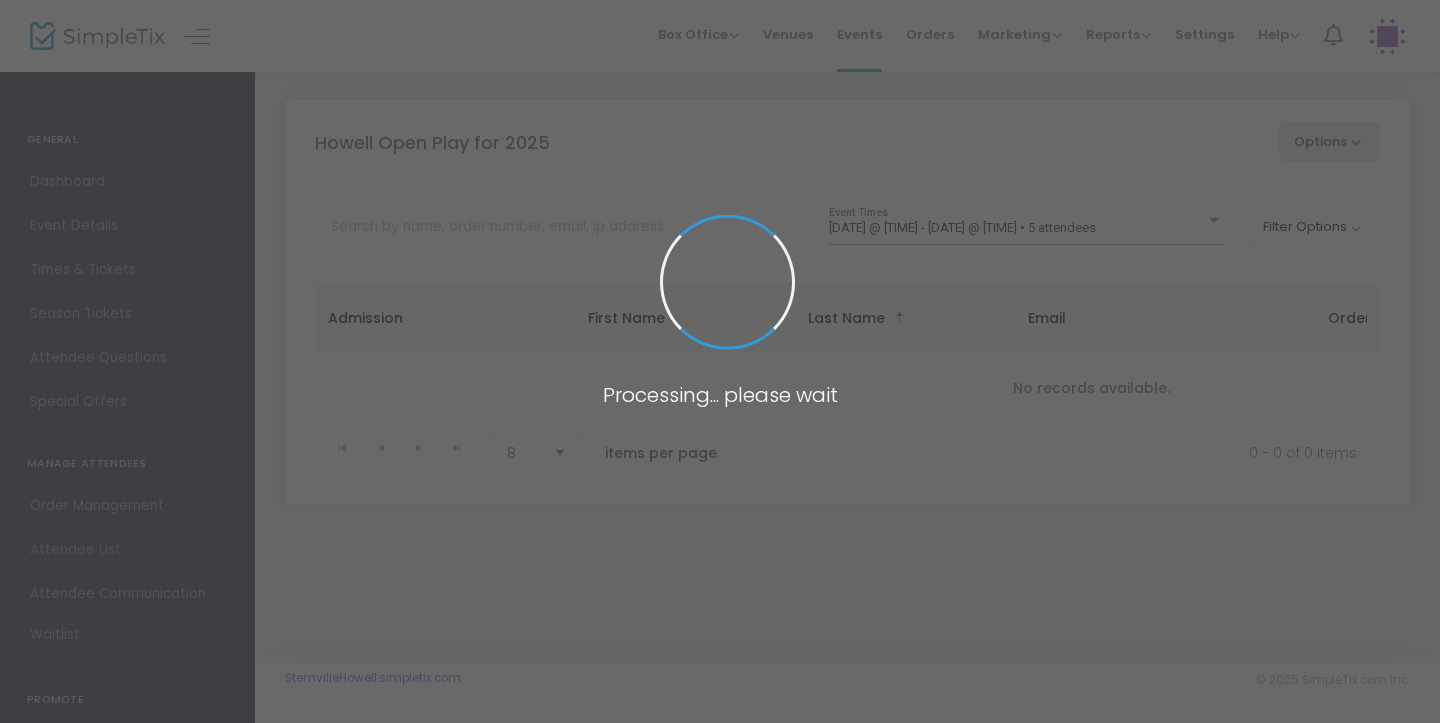 scroll, scrollTop: 0, scrollLeft: 0, axis: both 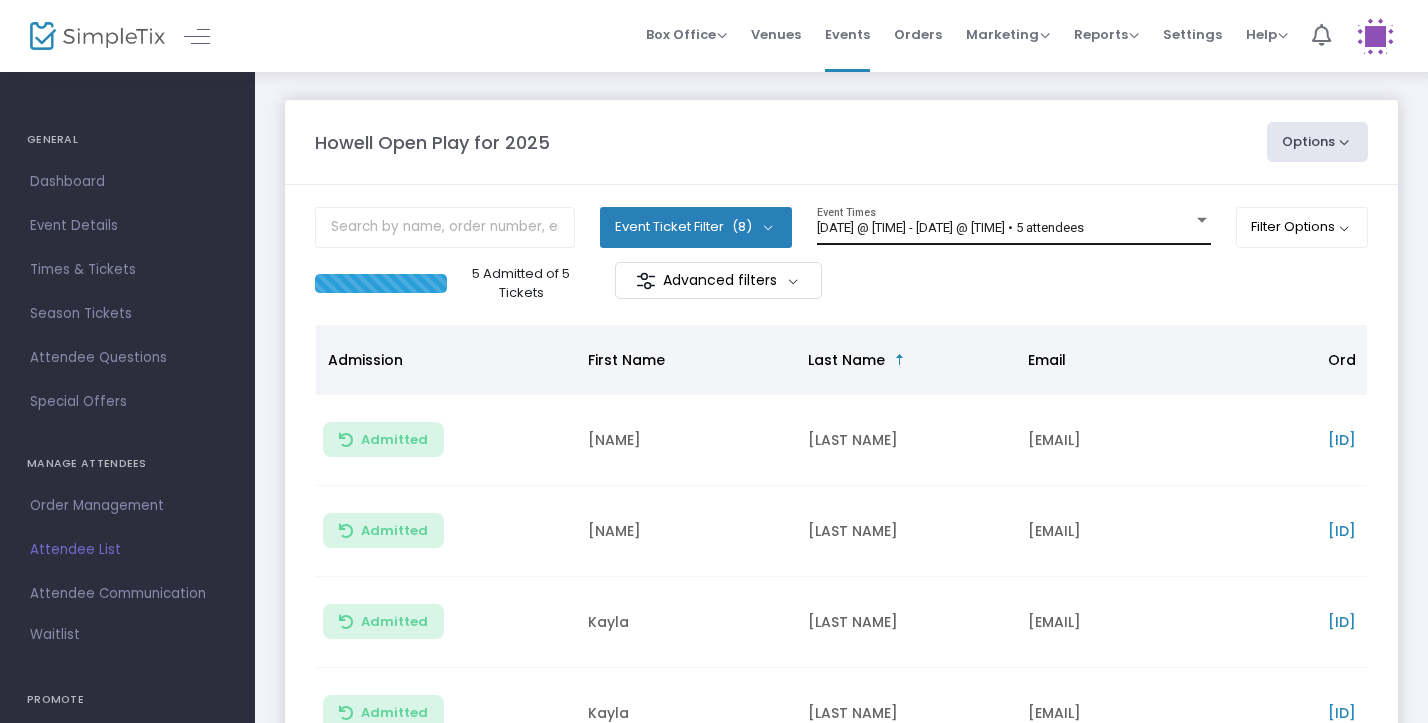 click on "[DATE] @ [TIME] - [DATE] @ [TIME] • 5 attendees Event Times" 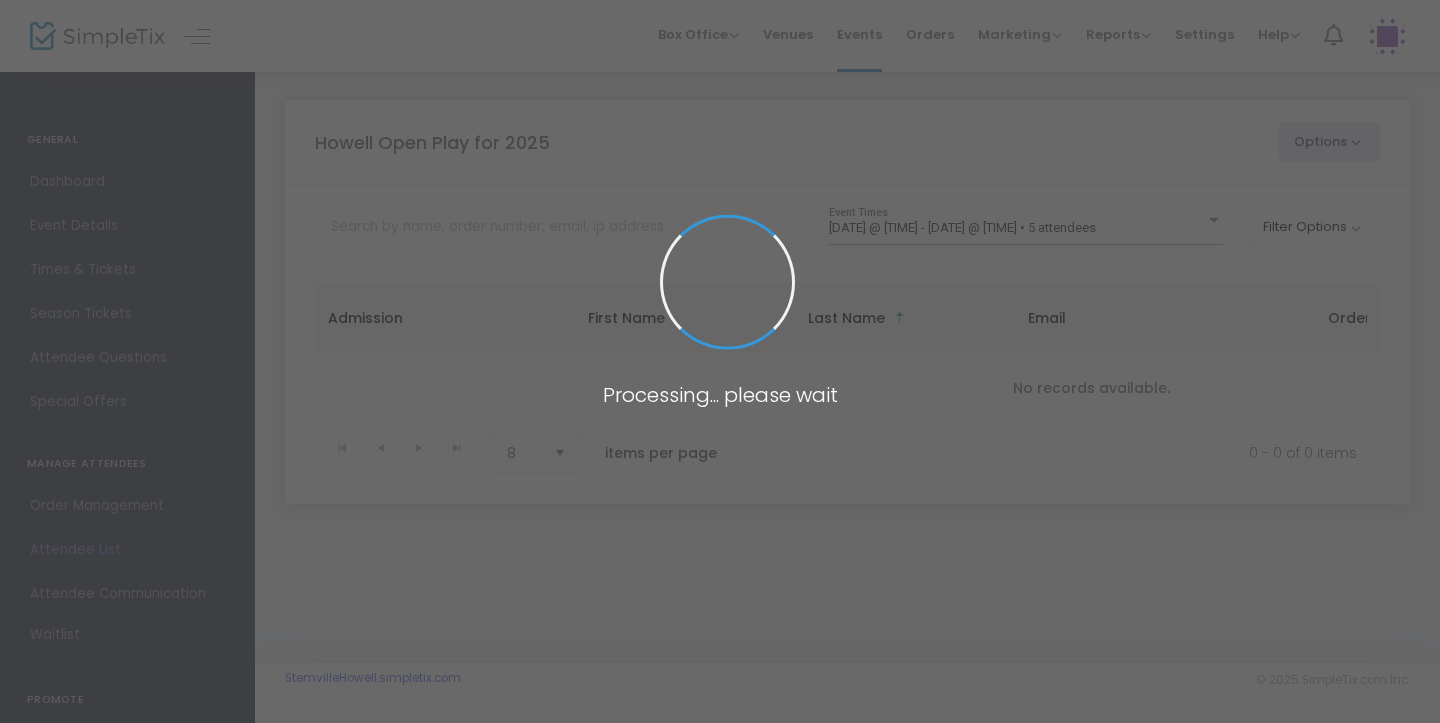scroll, scrollTop: 0, scrollLeft: 0, axis: both 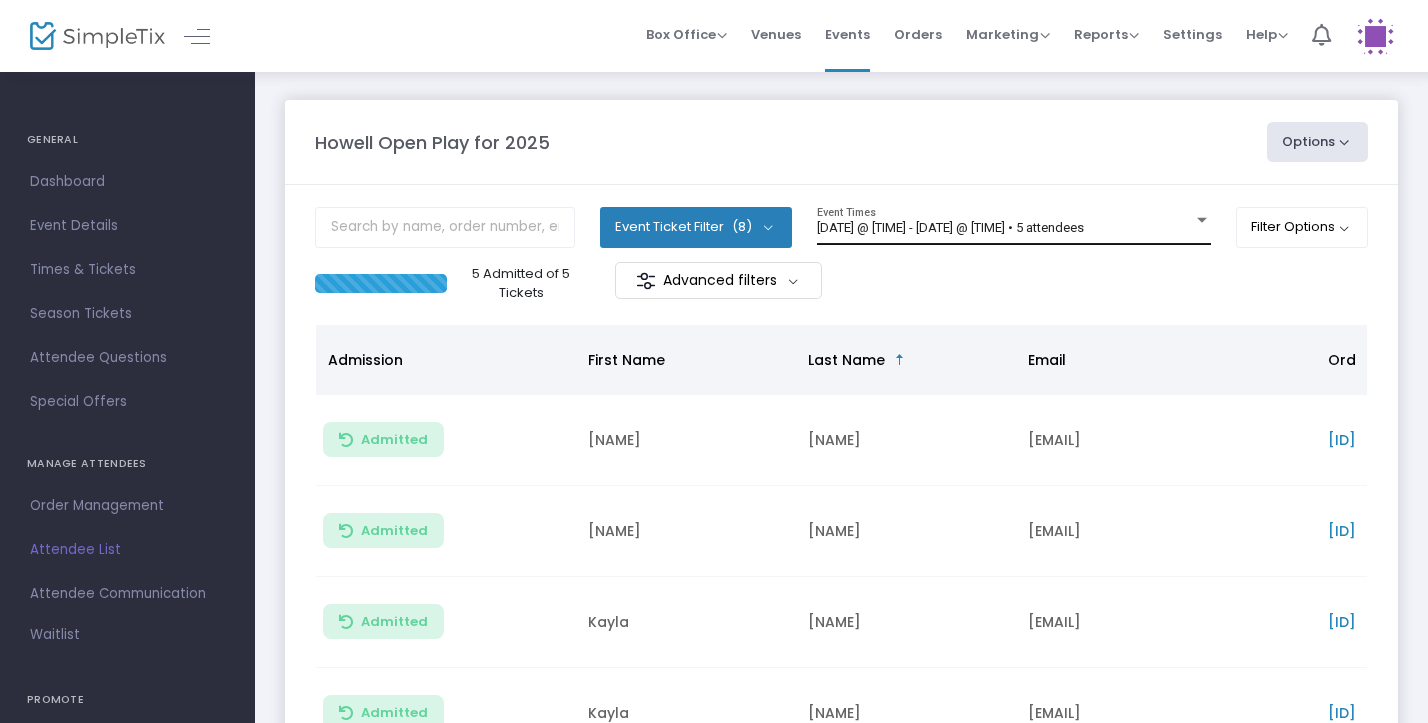 click on "[DATE] @ [TIME] - [DATE] @ [TIME] • 5 attendees" at bounding box center [950, 227] 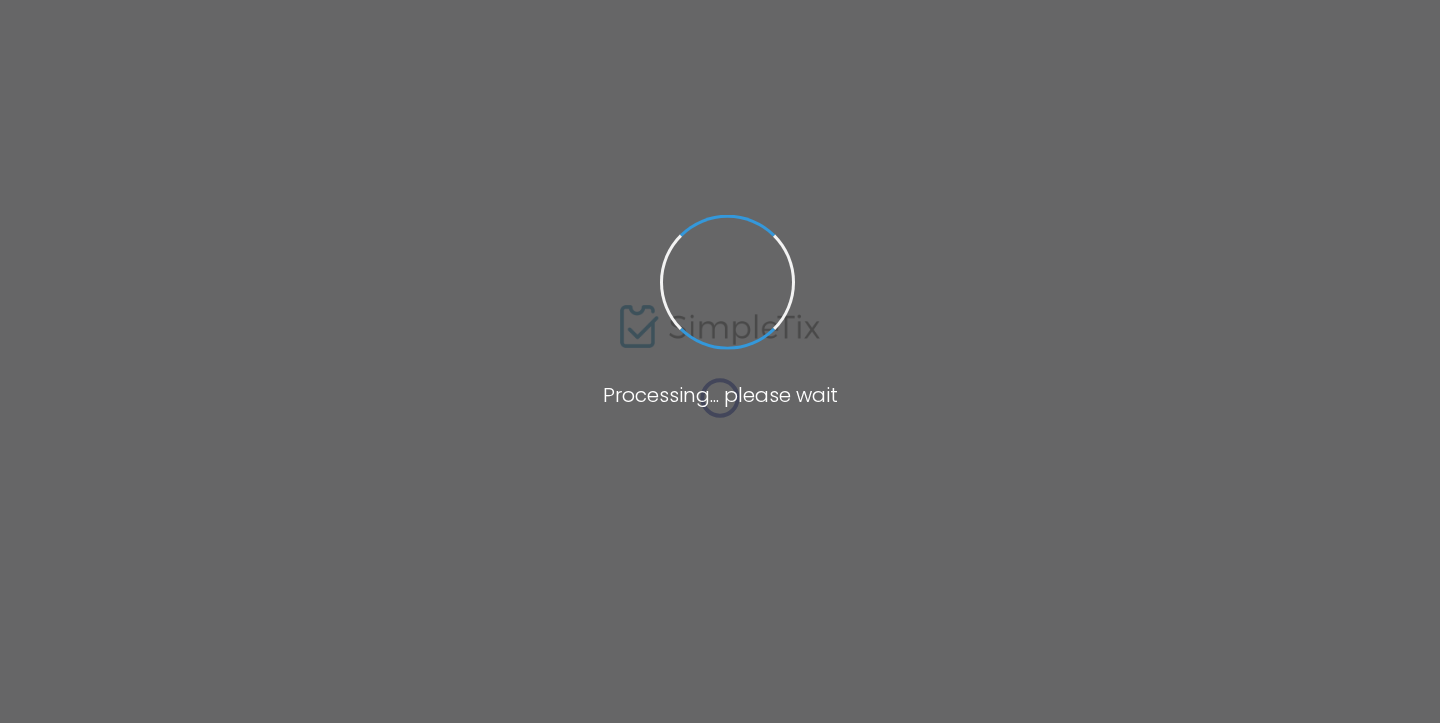 scroll, scrollTop: 0, scrollLeft: 0, axis: both 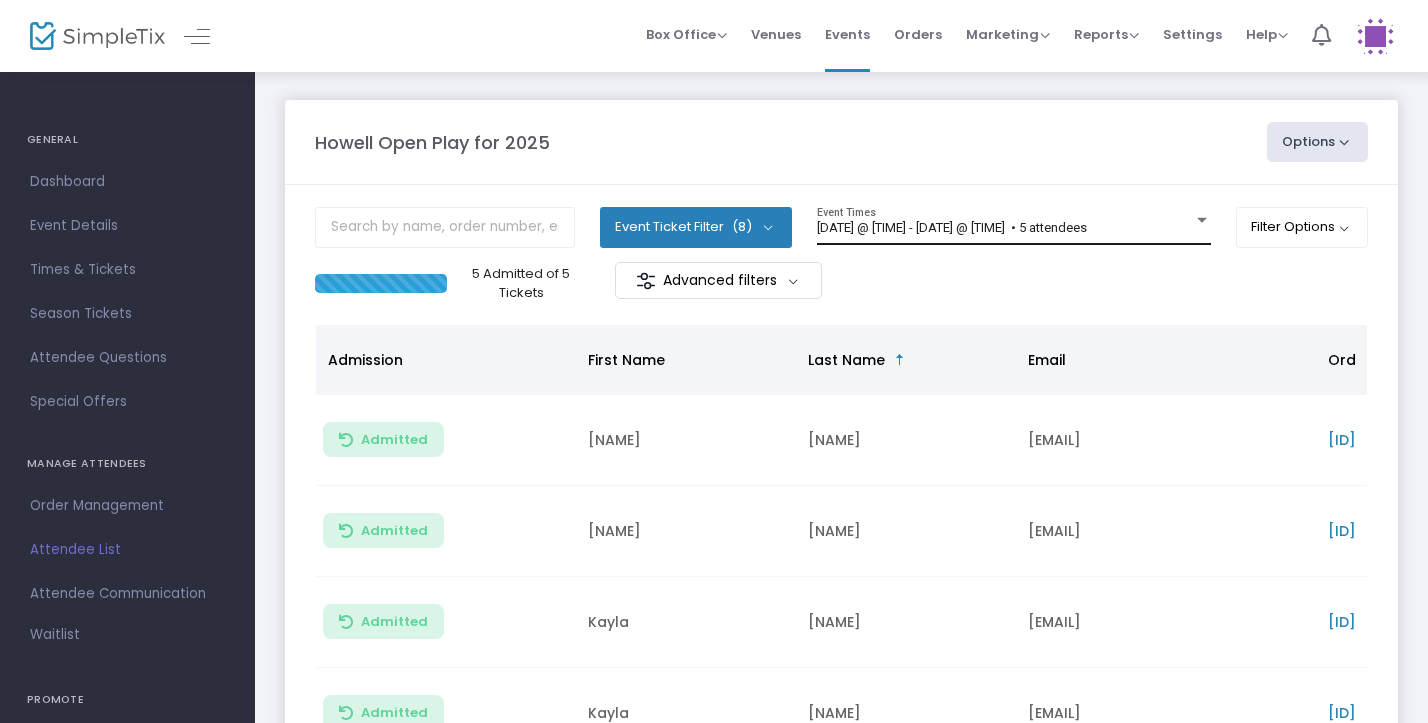 click on "[DATE] @ [TIME] - [DATE] @ [TIME]   • 5 attendees" at bounding box center (952, 227) 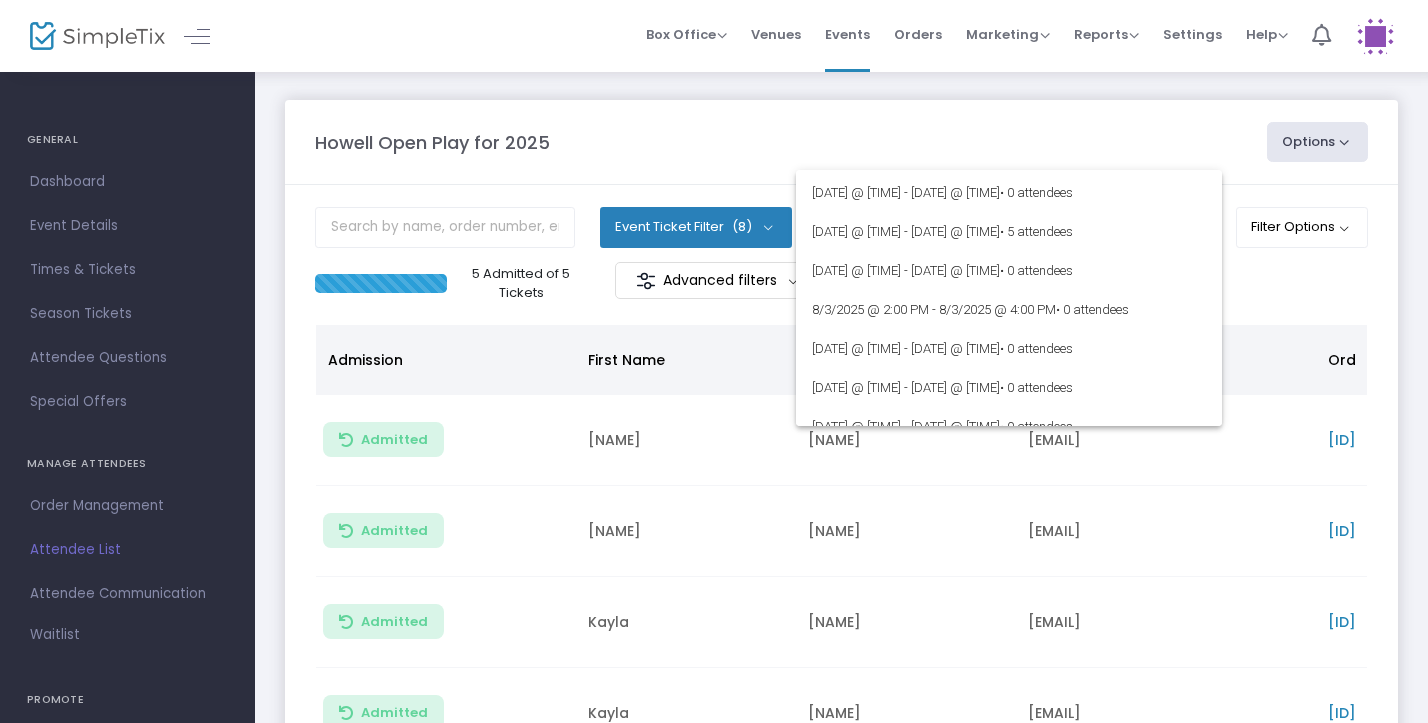 scroll, scrollTop: 0, scrollLeft: 0, axis: both 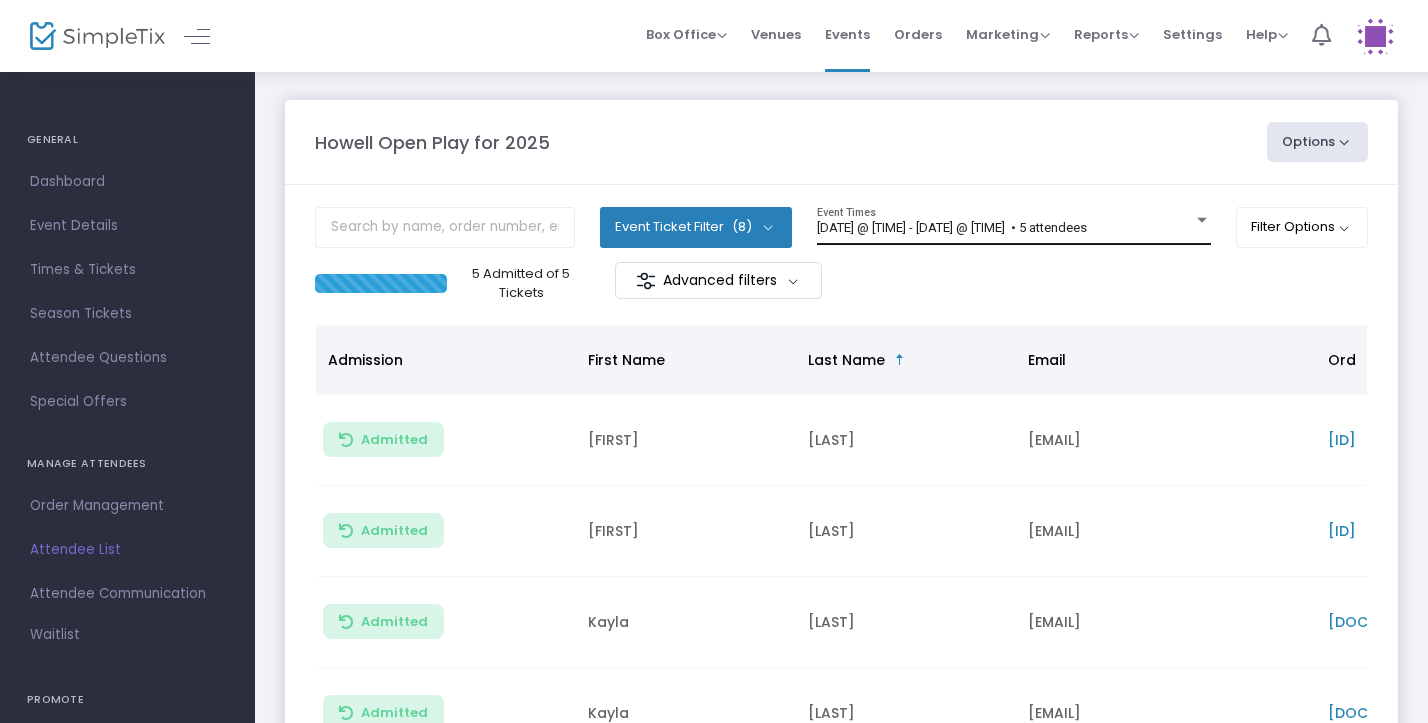 click on "[DATE] @ [TIME] - [DATE] @ [TIME]   • 5 attendees Event Times" 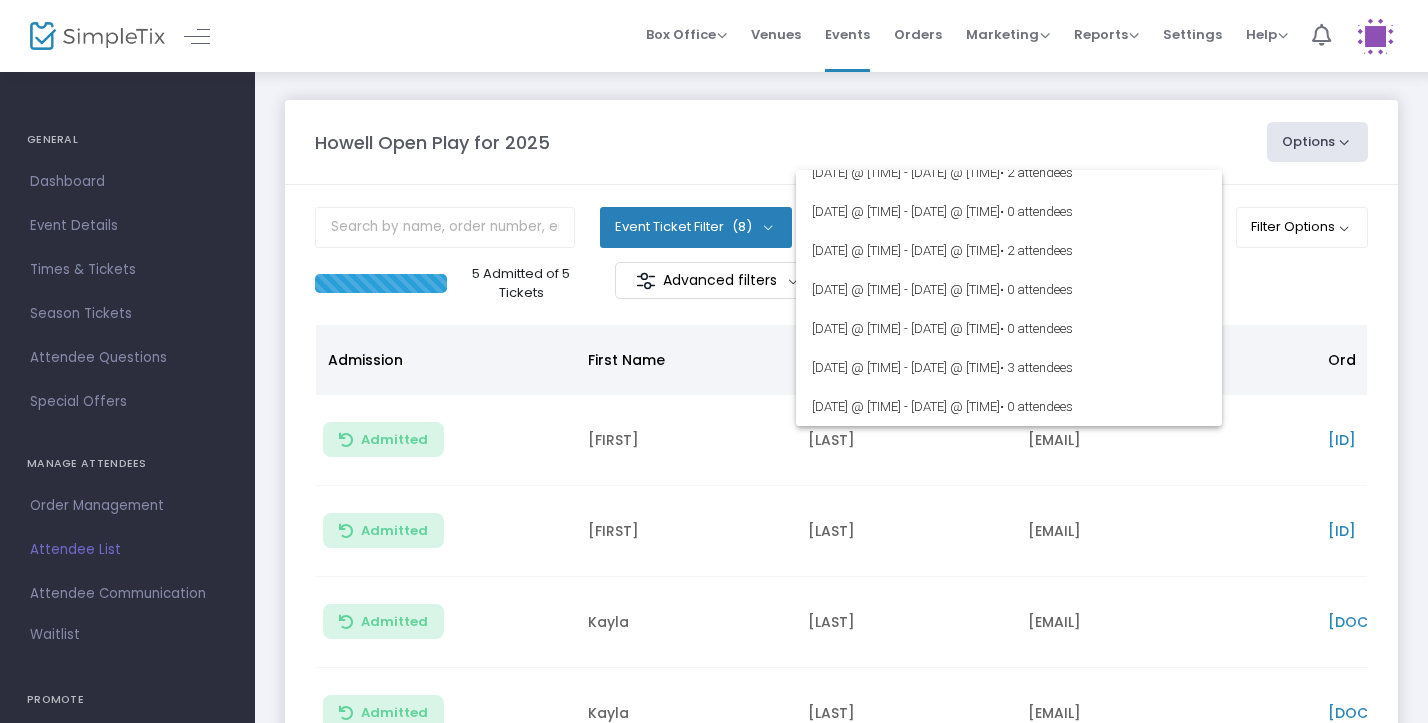 scroll, scrollTop: 0, scrollLeft: 0, axis: both 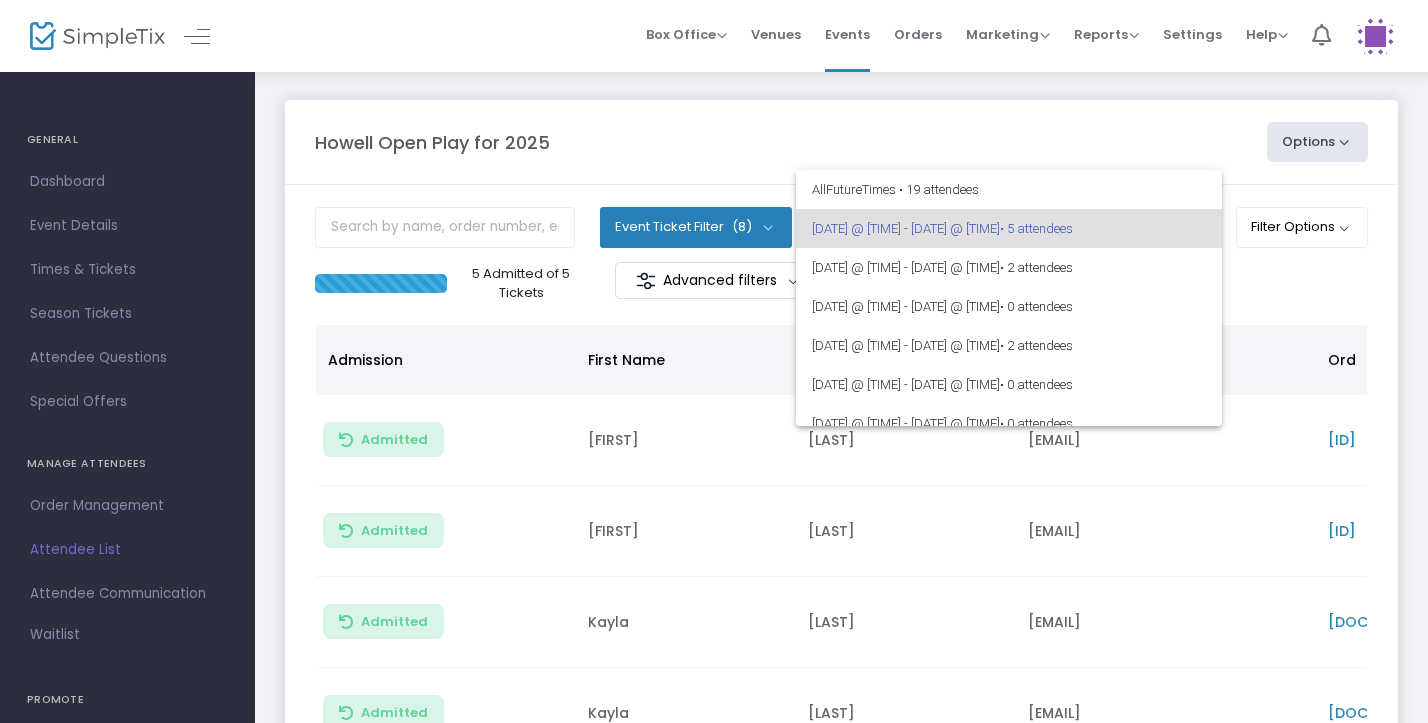 click at bounding box center (714, 361) 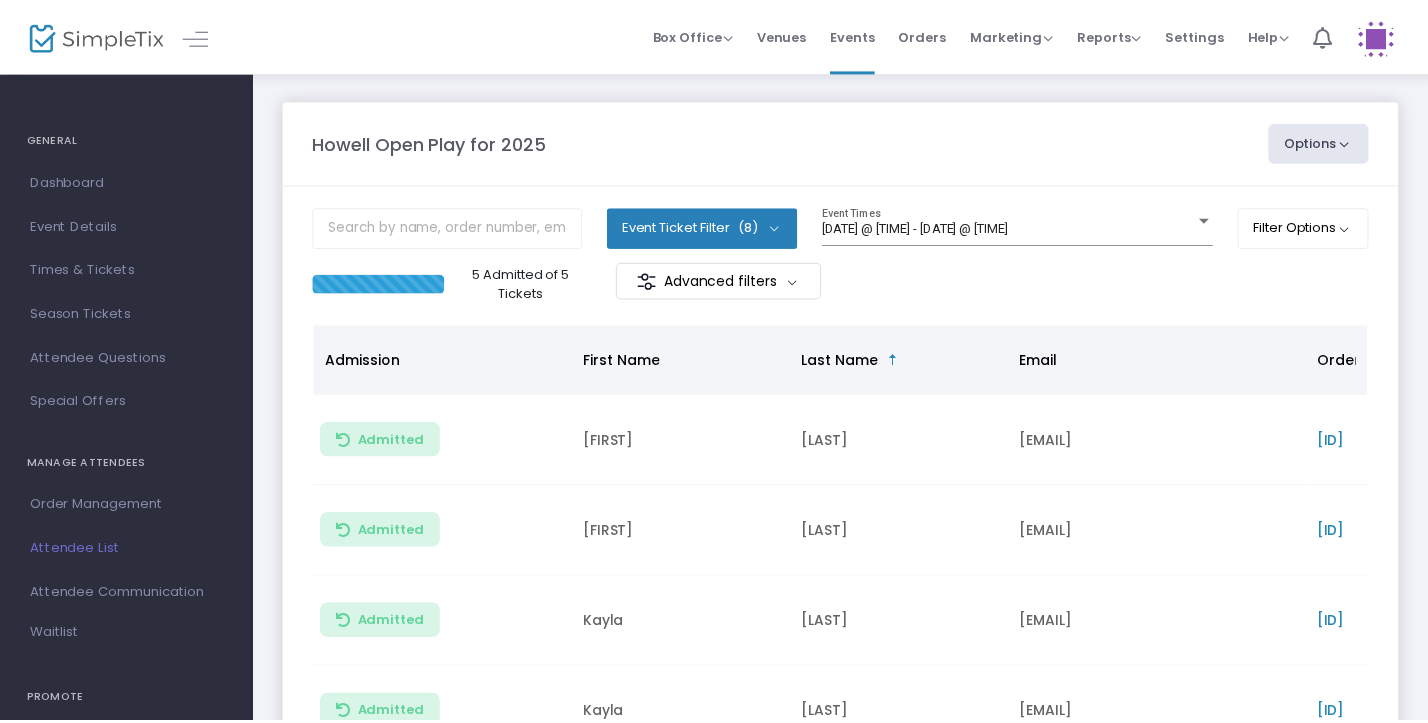 scroll, scrollTop: 0, scrollLeft: 0, axis: both 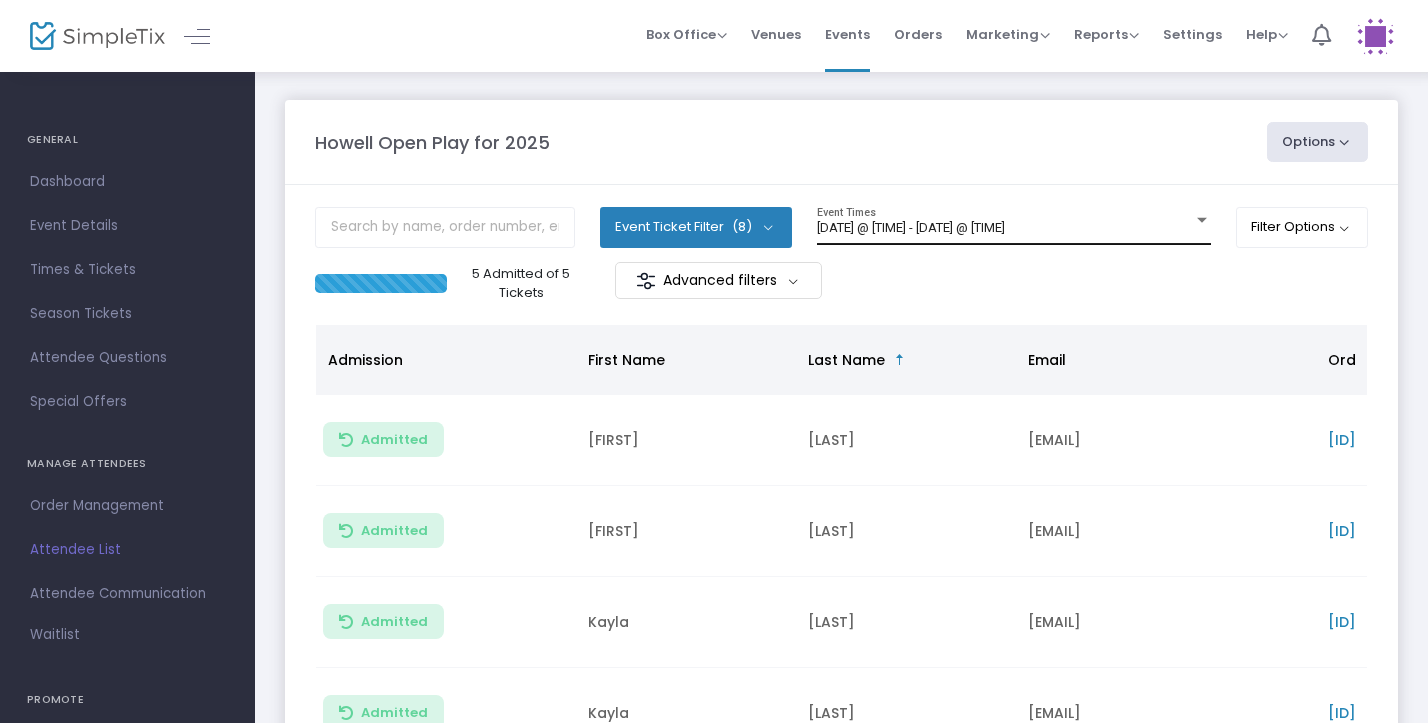 click on "[DATE] @ [TIME] - [DATE] @ [TIME]" at bounding box center [911, 227] 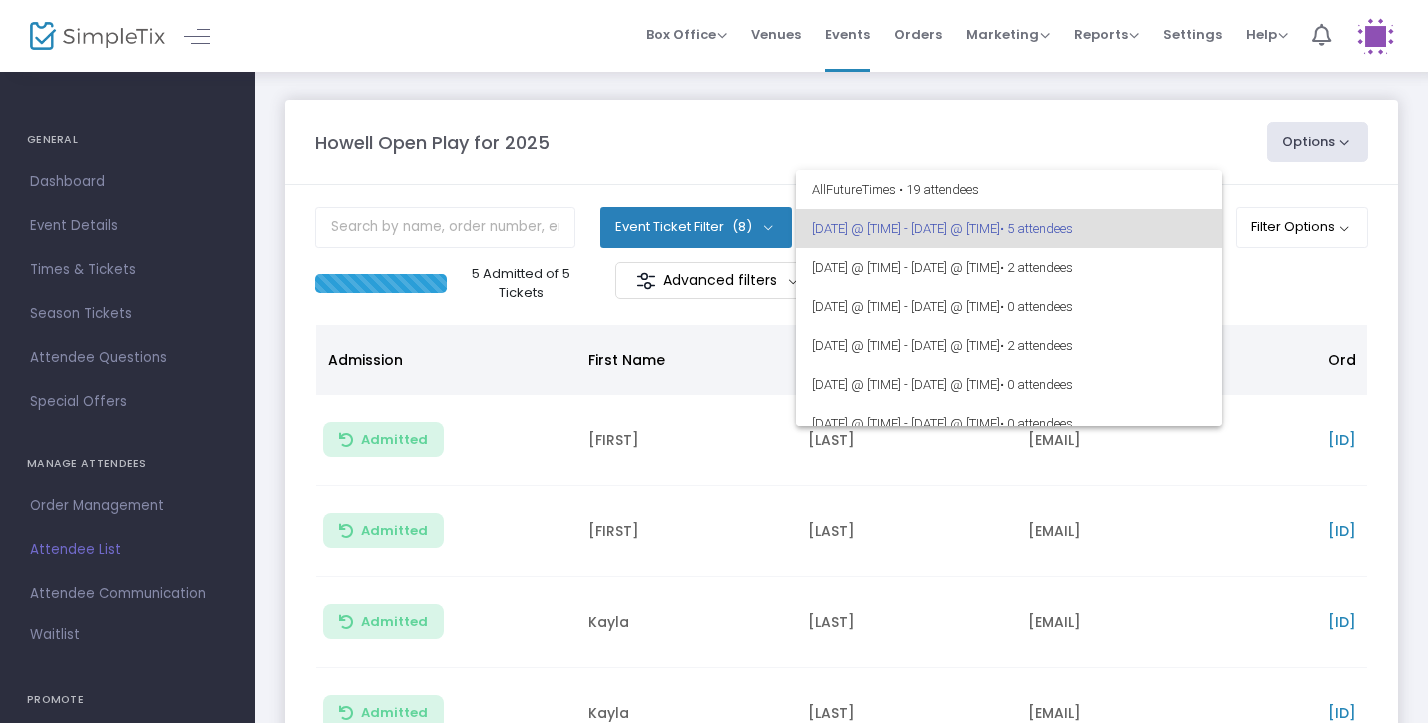click at bounding box center (714, 361) 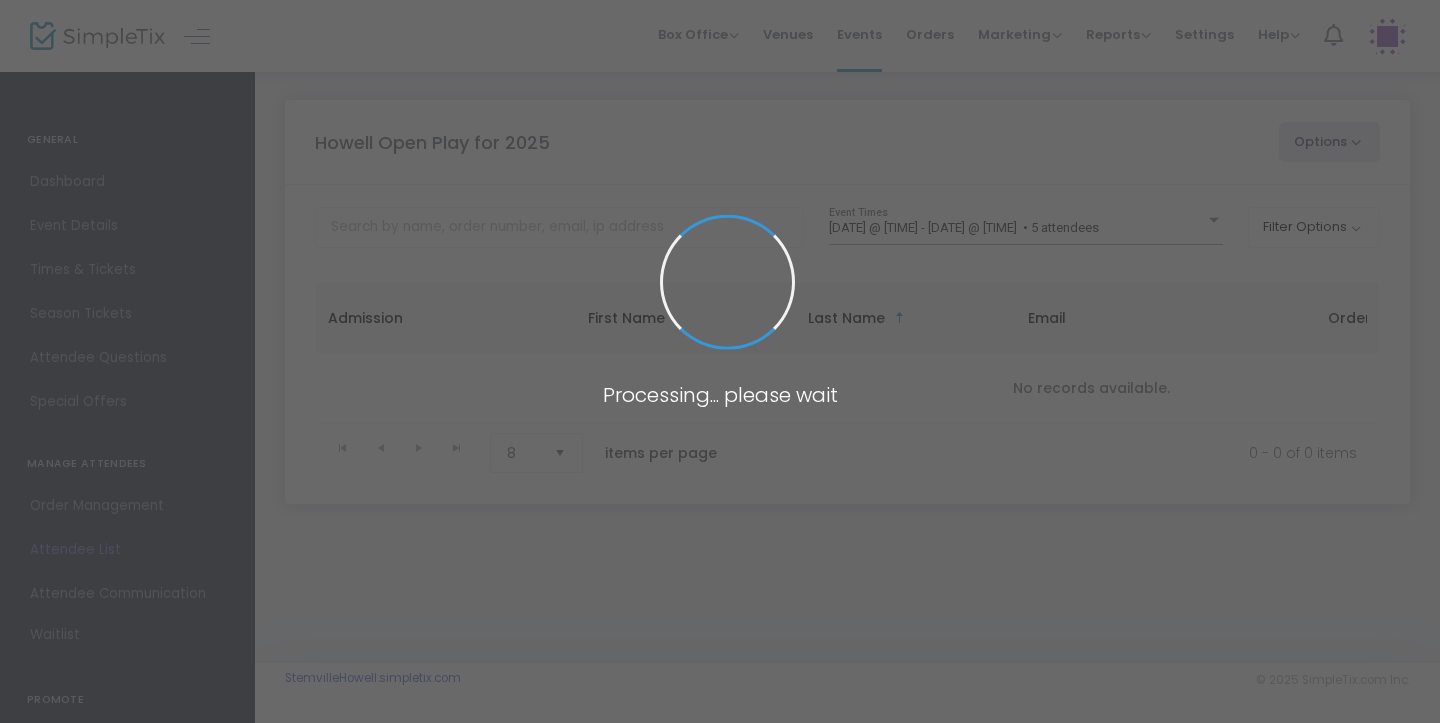 scroll, scrollTop: 0, scrollLeft: 0, axis: both 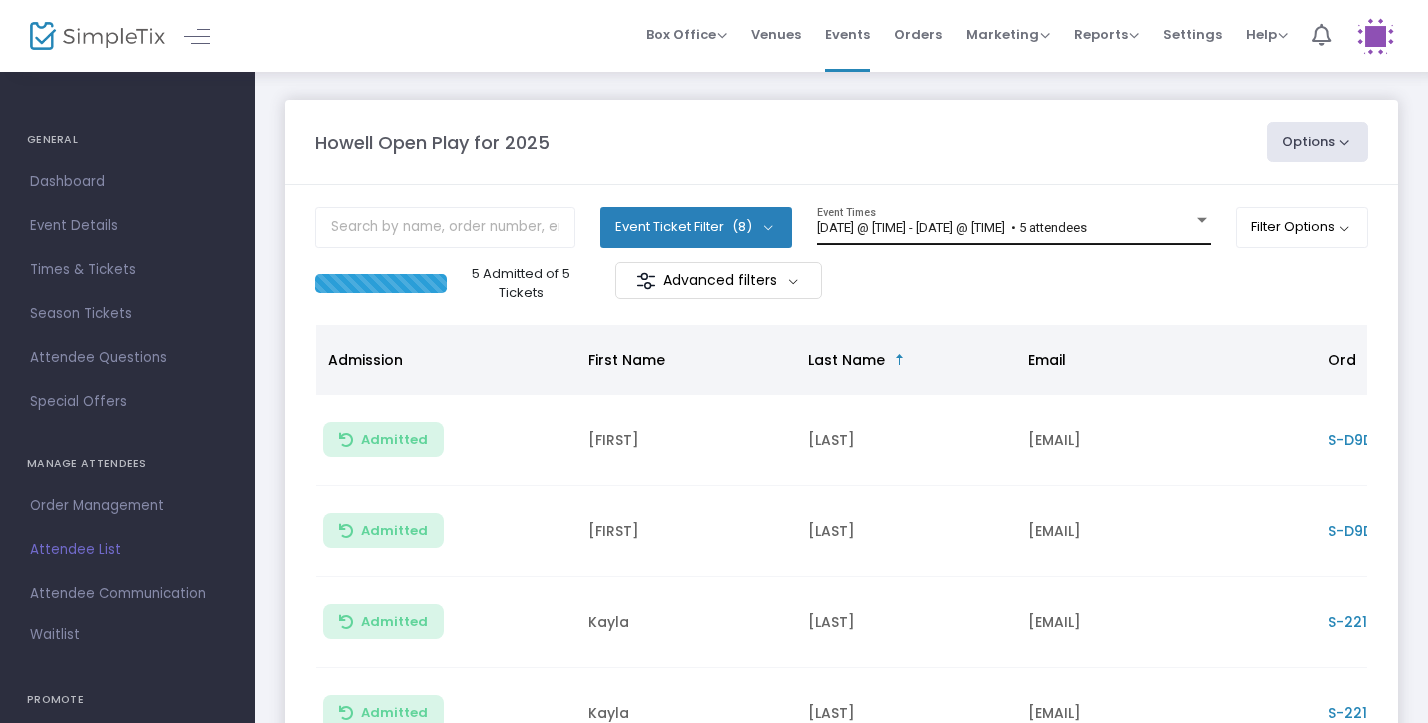 click on "8/2/2025 @ 9:00 AM - 8/2/2025 @ 11:00 AM   • 5 attendees Event Times" 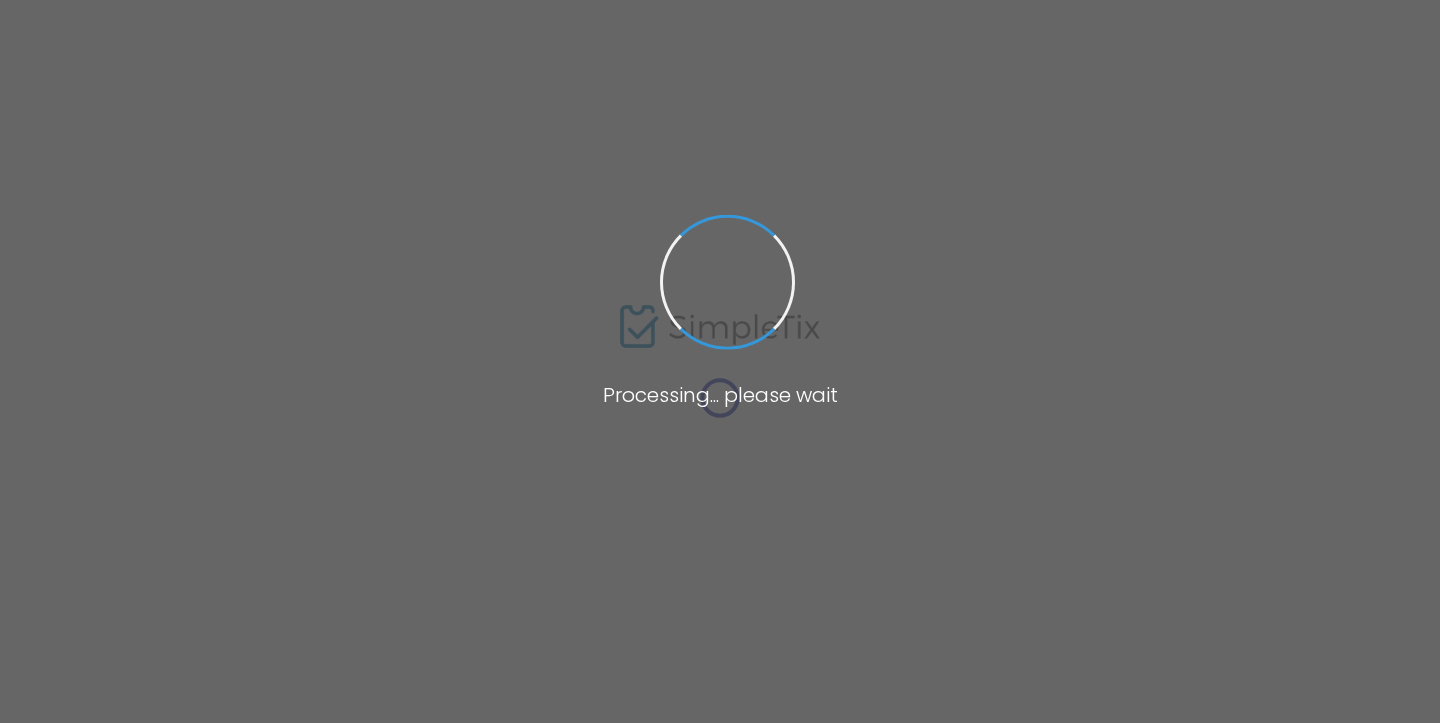 scroll, scrollTop: 0, scrollLeft: 0, axis: both 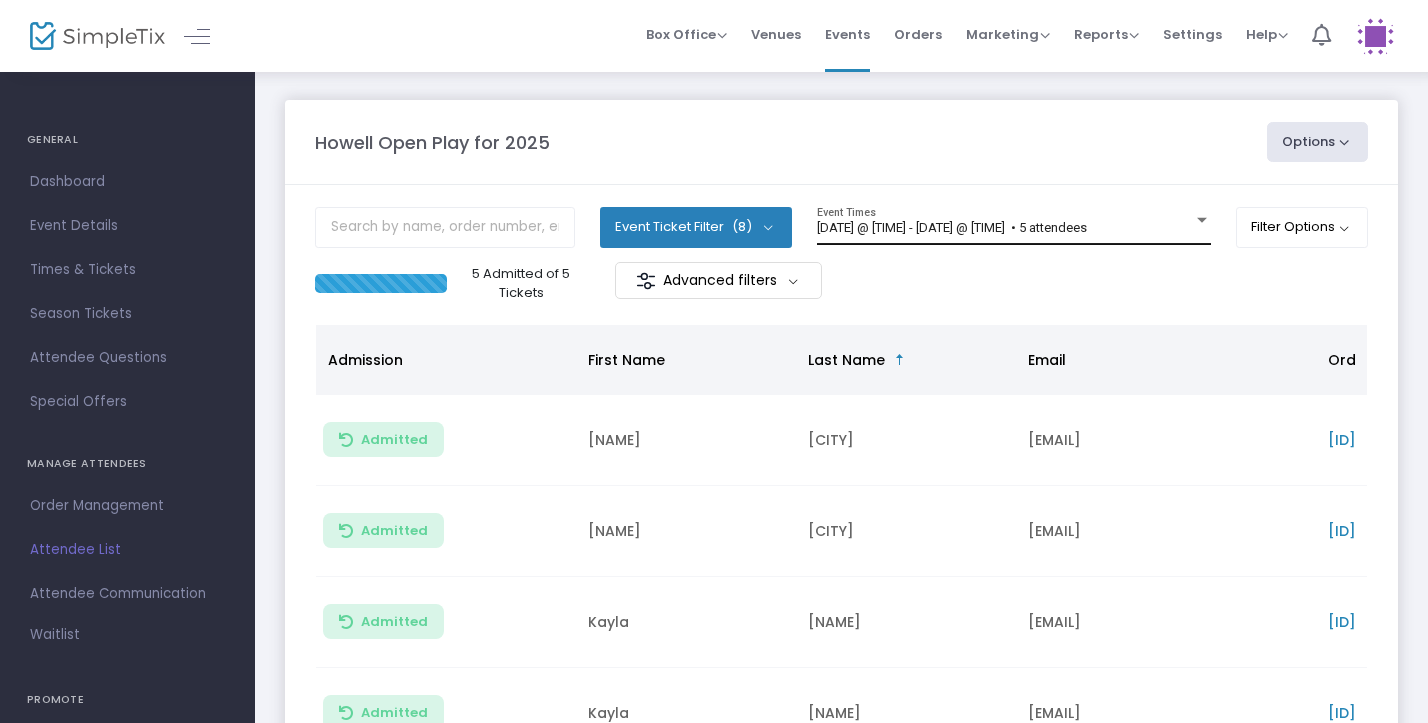click on "[DATE] @ [TIME] - [DATE] @ [TIME]  • 5 attendees Event Times" 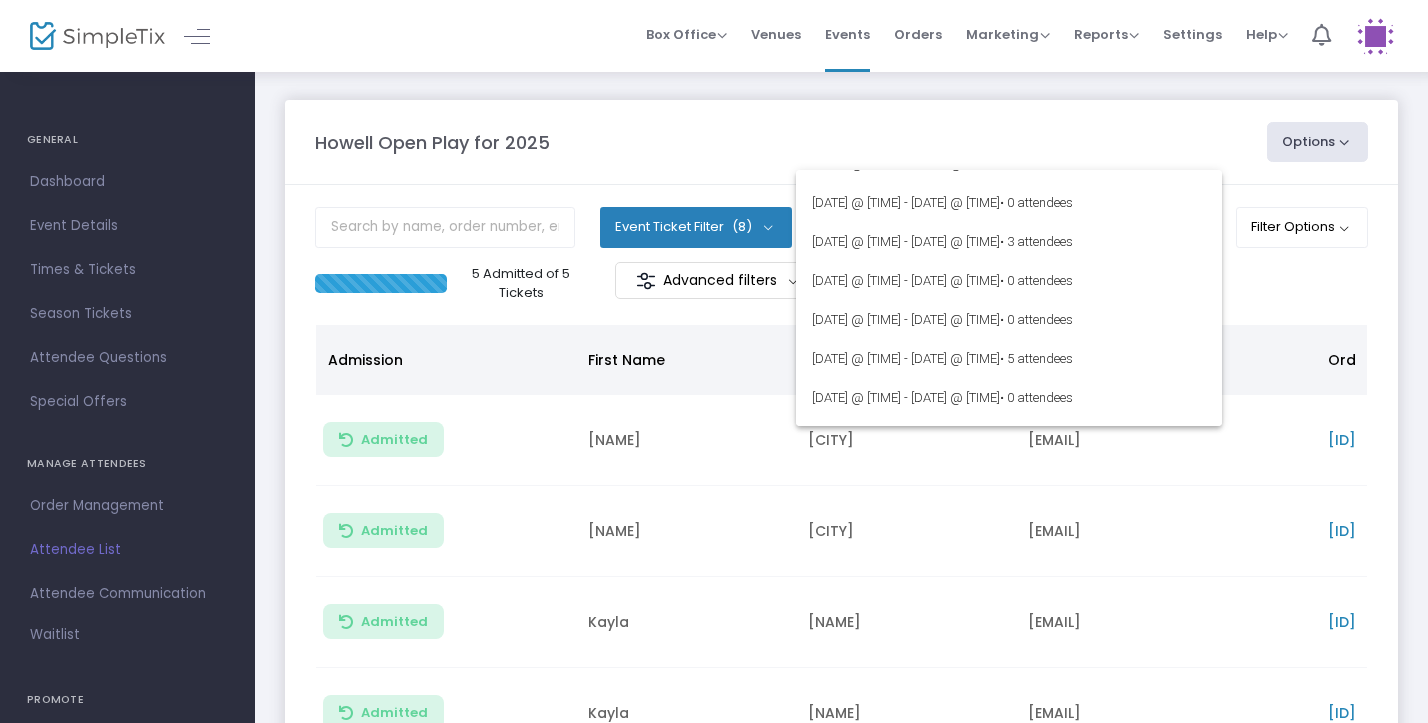 scroll, scrollTop: 0, scrollLeft: 0, axis: both 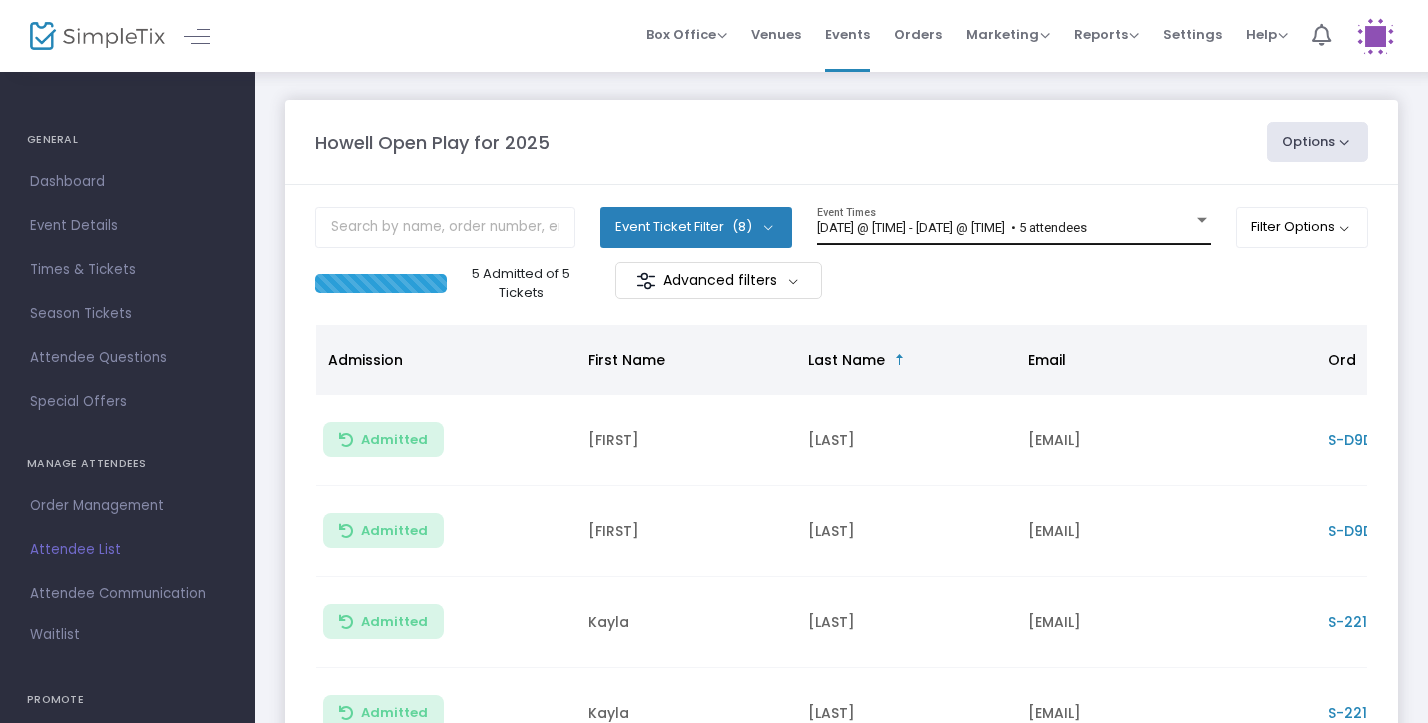 click on "[DATE] @ [TIME] - [DATE] @ [TIME]  • 5 attendees" at bounding box center [952, 227] 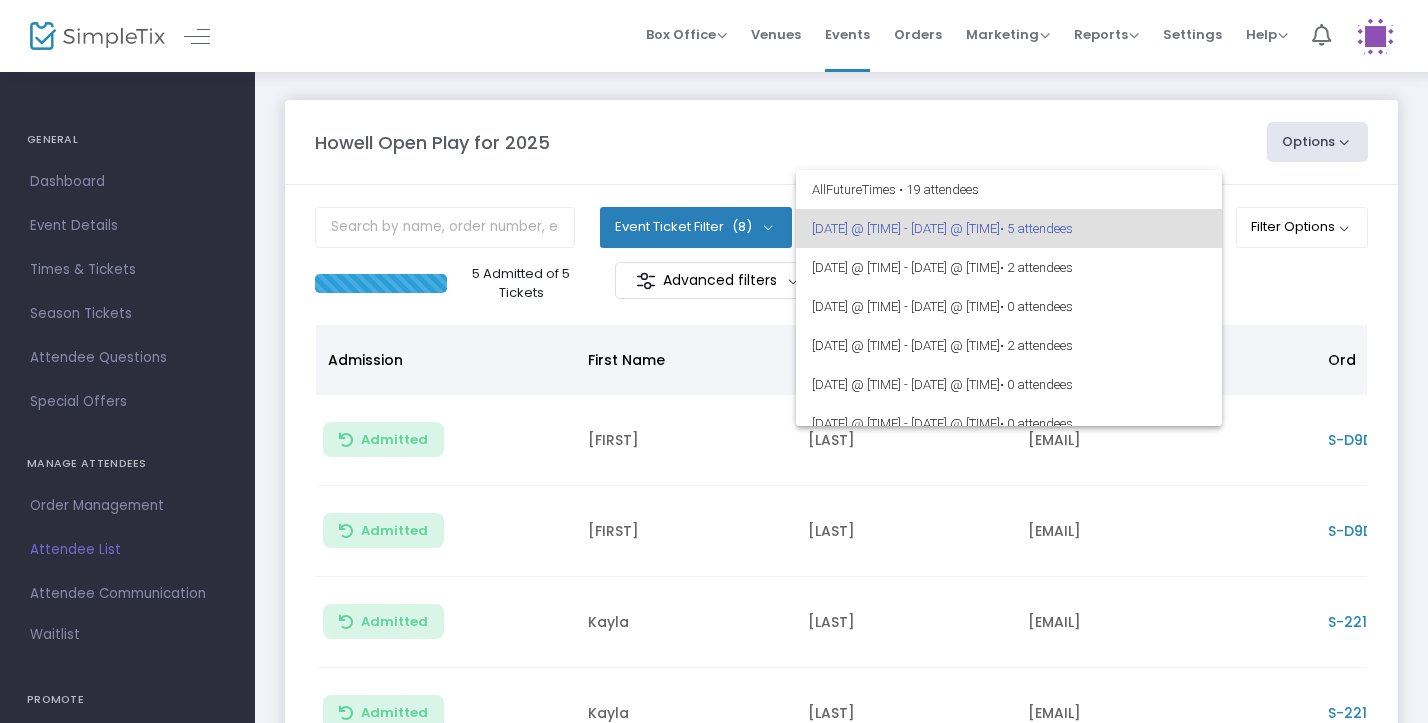 click at bounding box center [714, 361] 